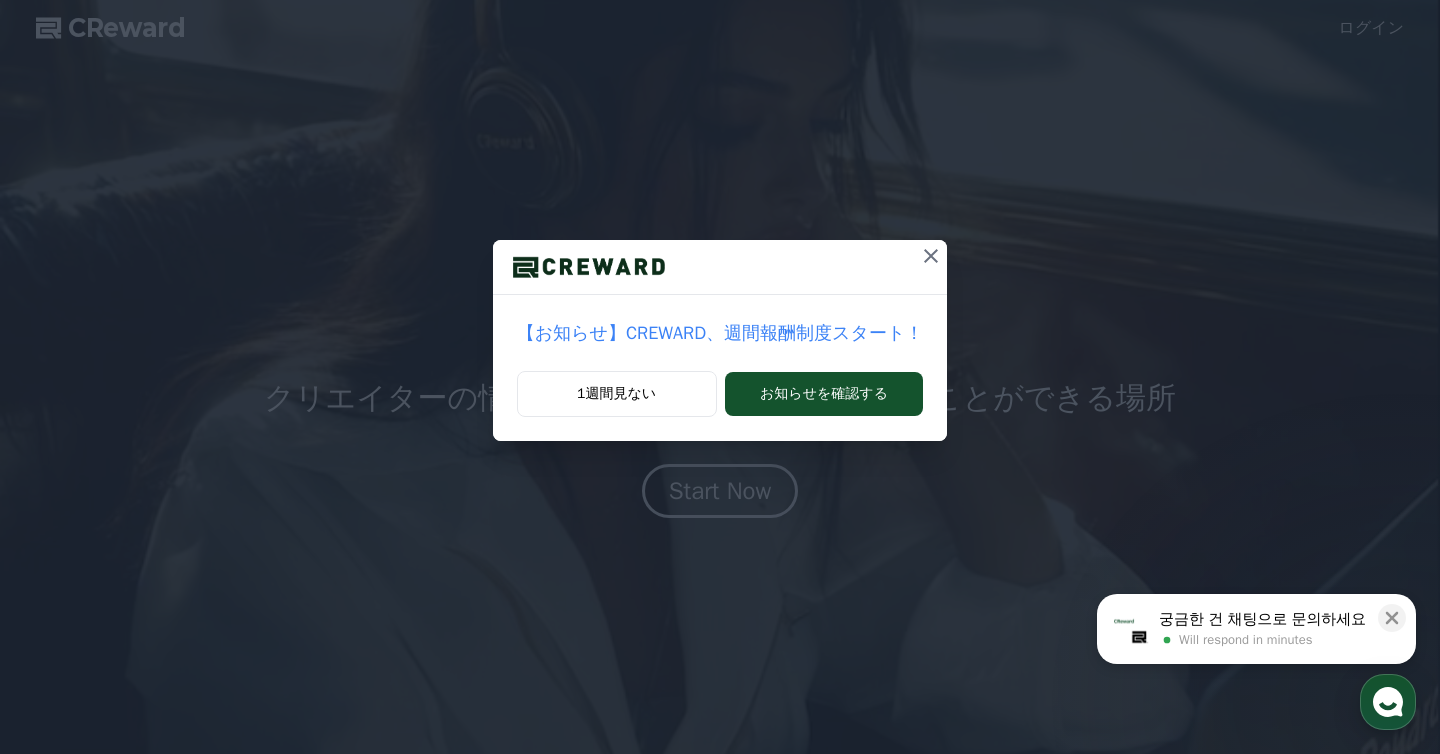 scroll, scrollTop: 0, scrollLeft: 0, axis: both 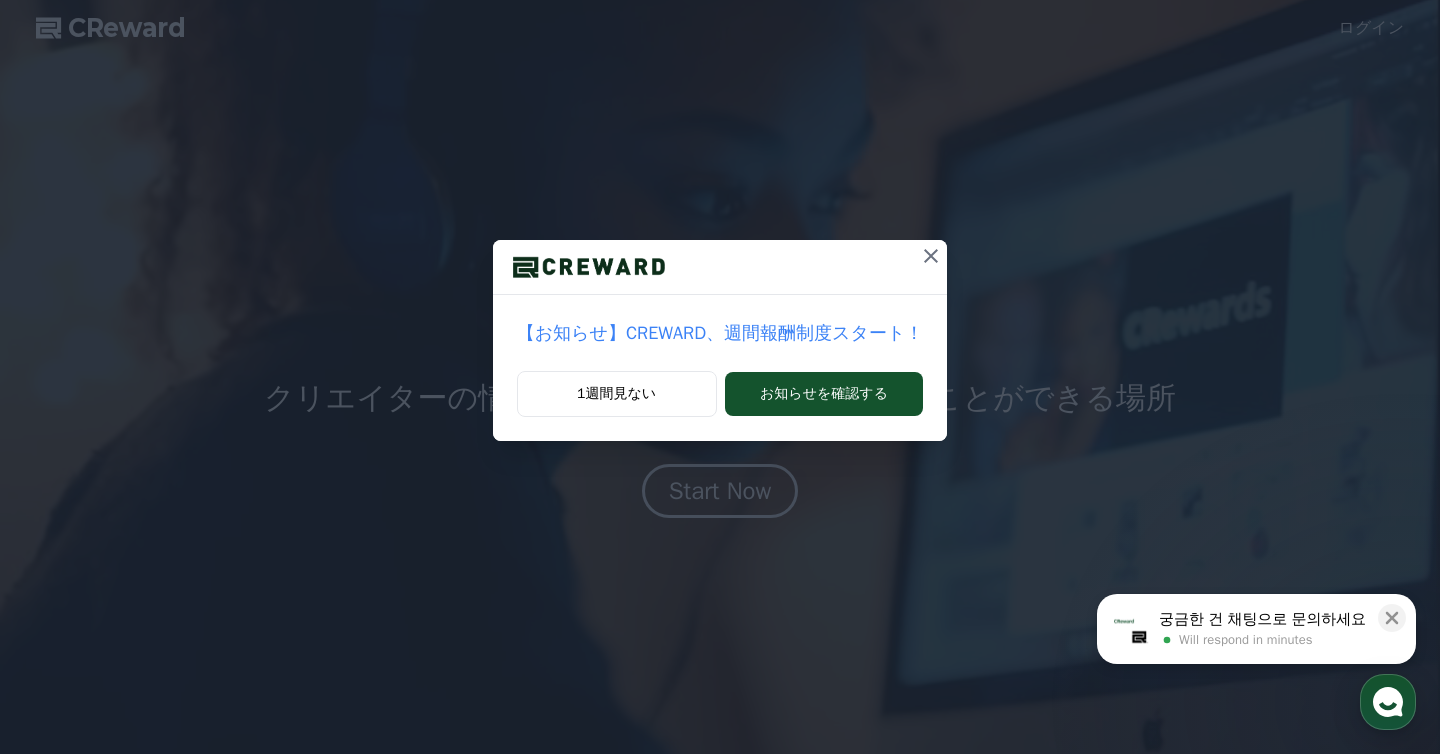 click 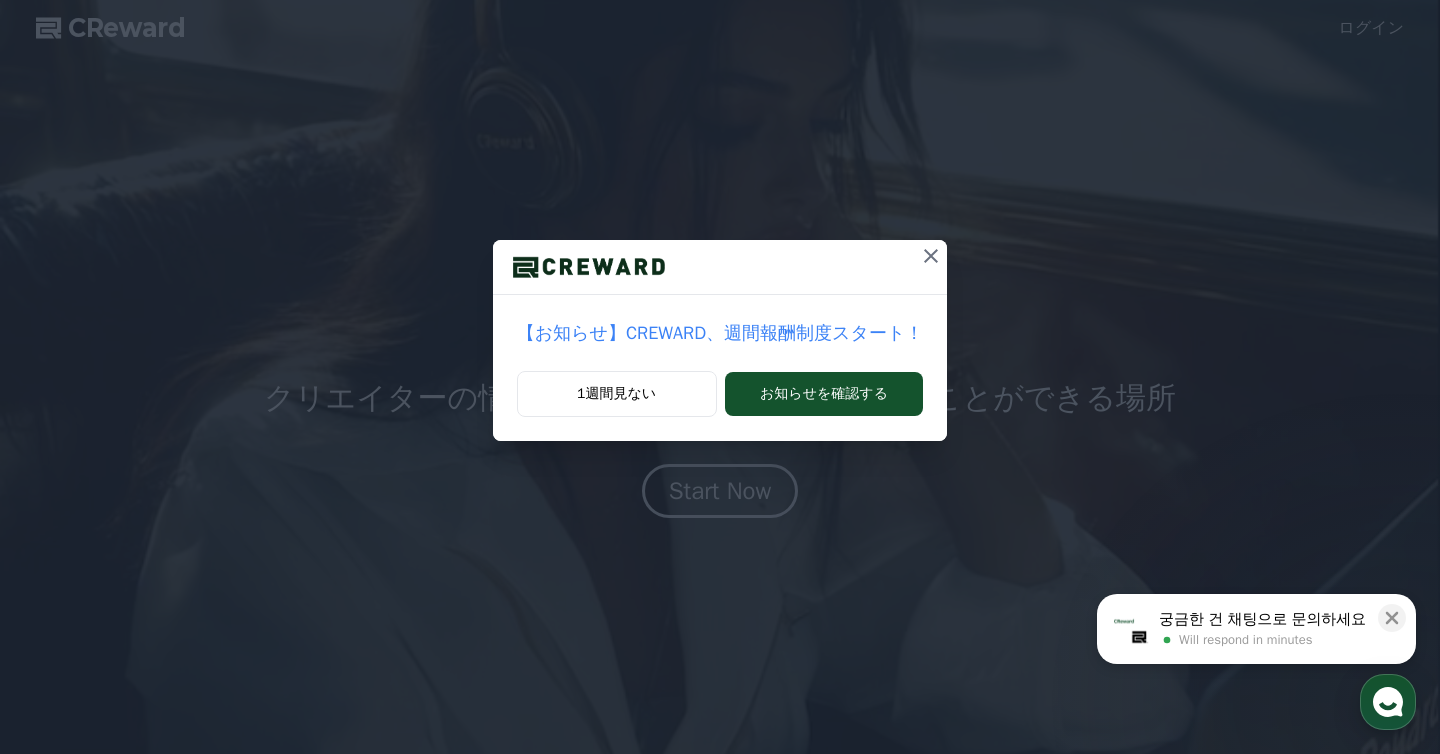 scroll, scrollTop: 0, scrollLeft: 0, axis: both 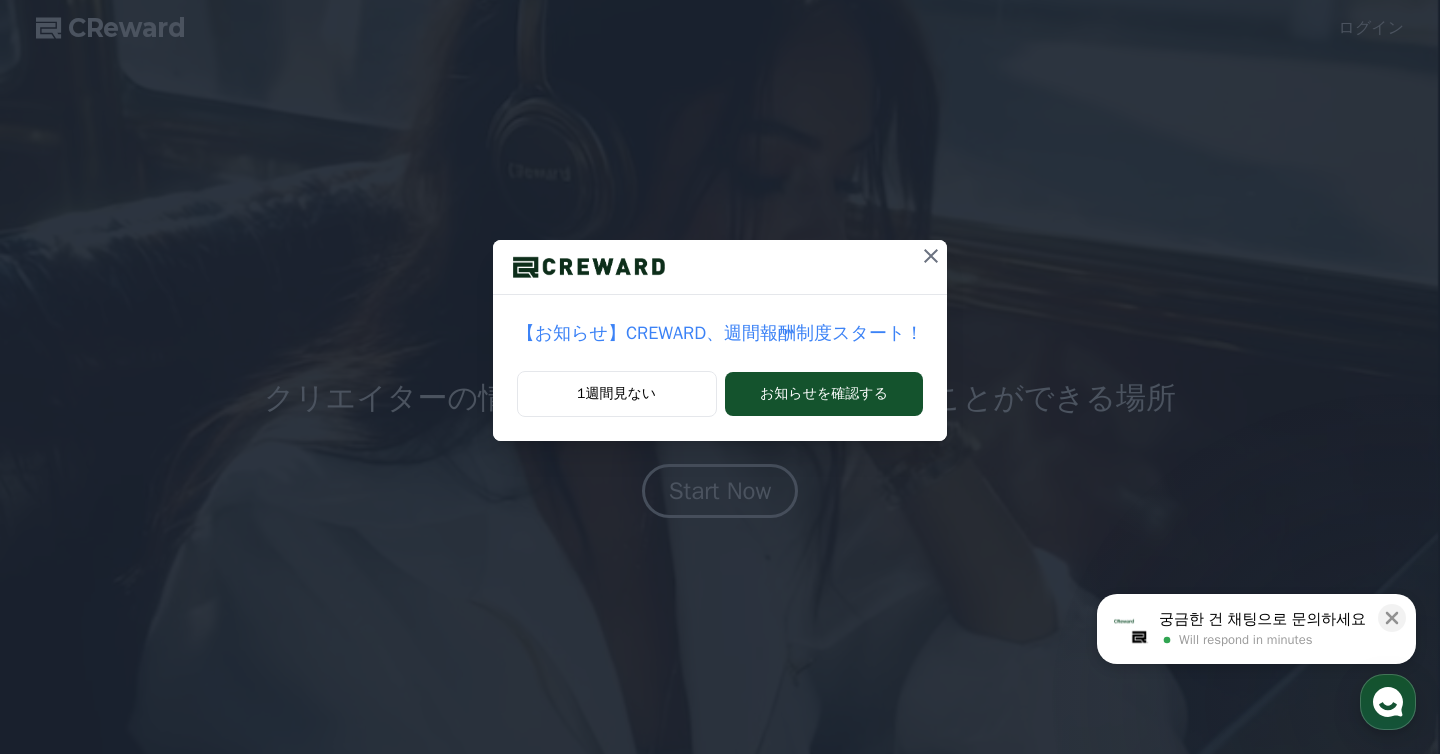 click 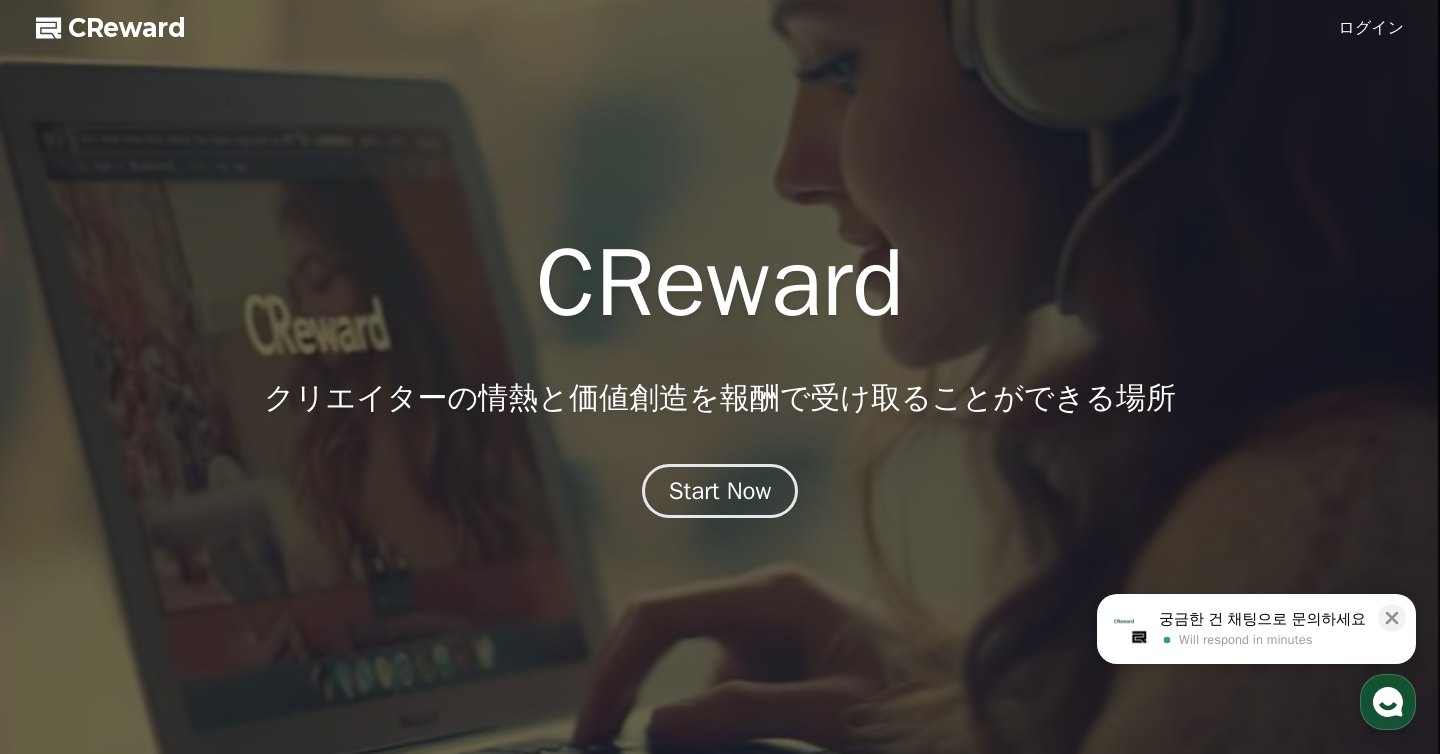 click on "ログイン" at bounding box center (1372, 28) 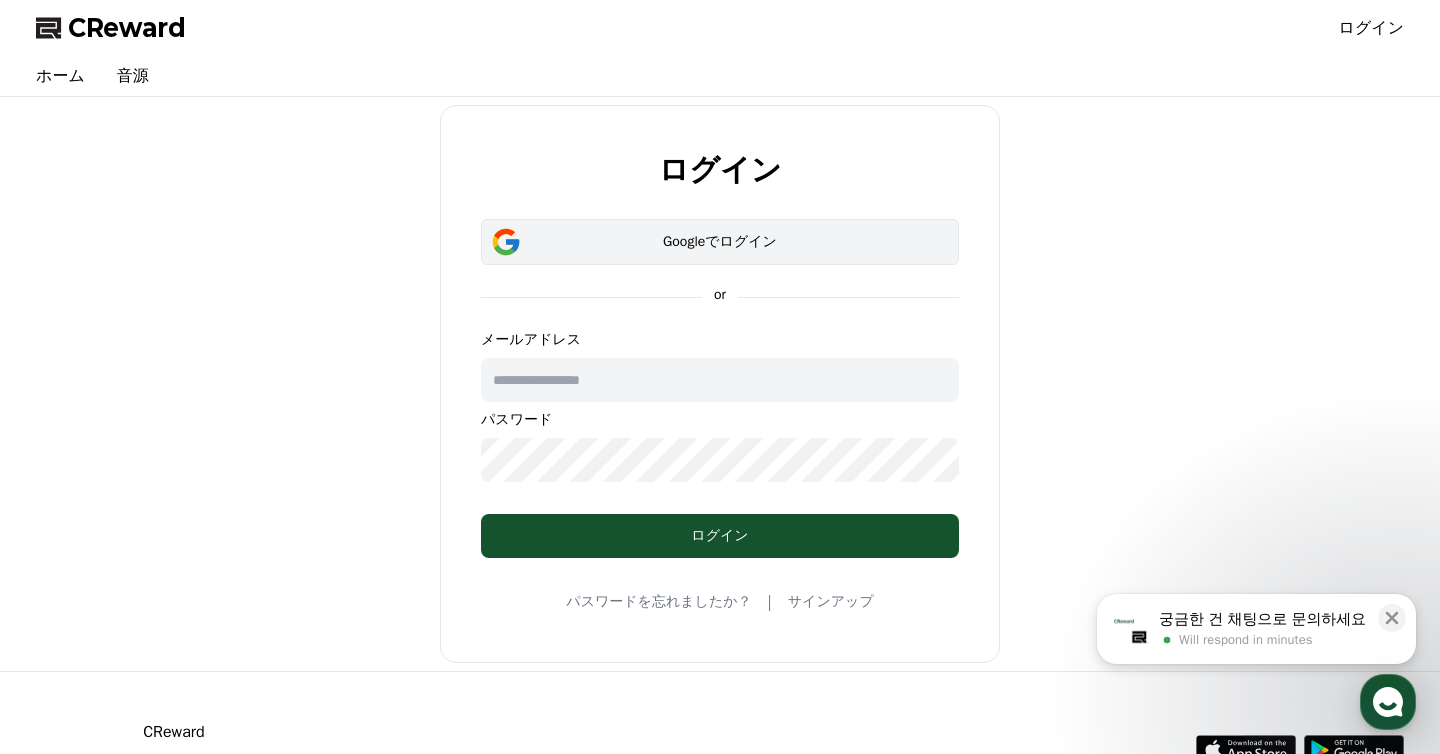 click on "Googleでログイン" at bounding box center [720, 242] 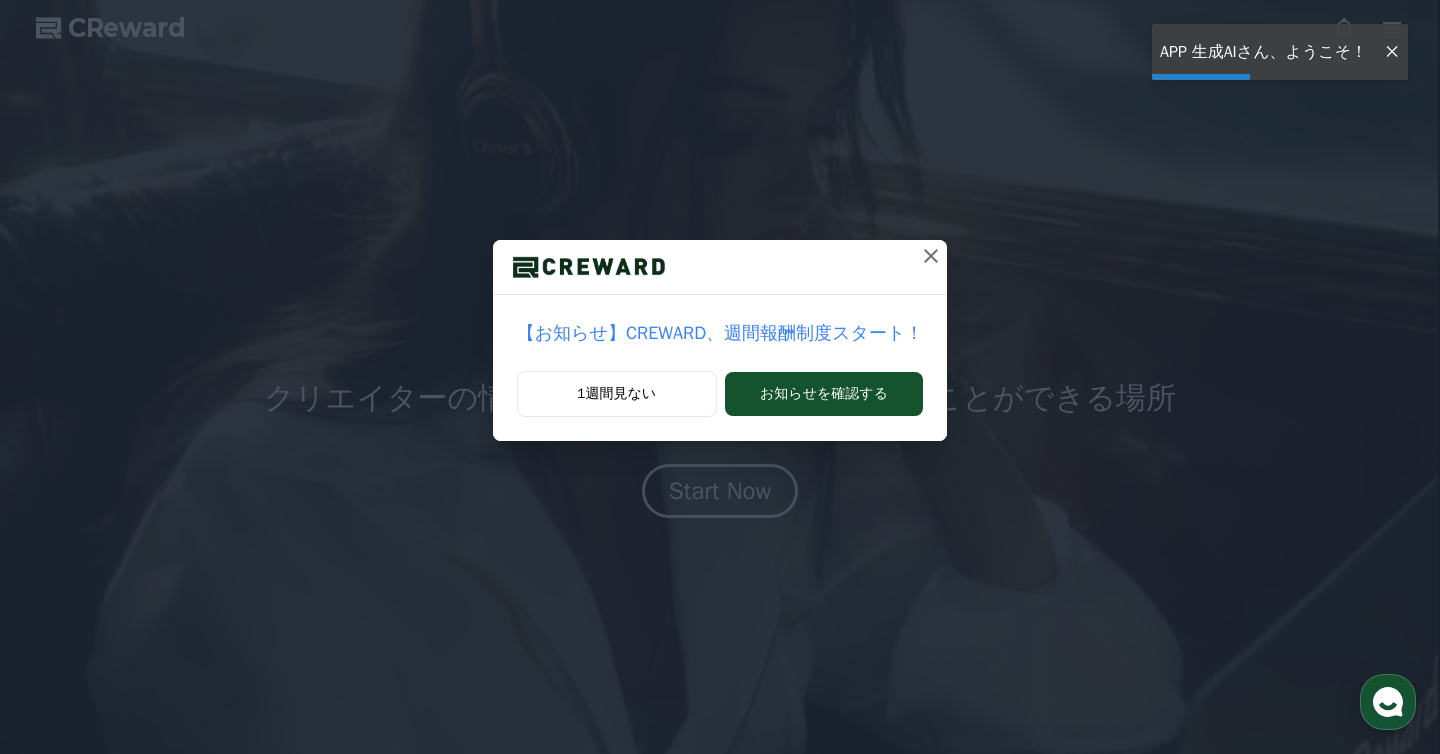 scroll, scrollTop: 0, scrollLeft: 0, axis: both 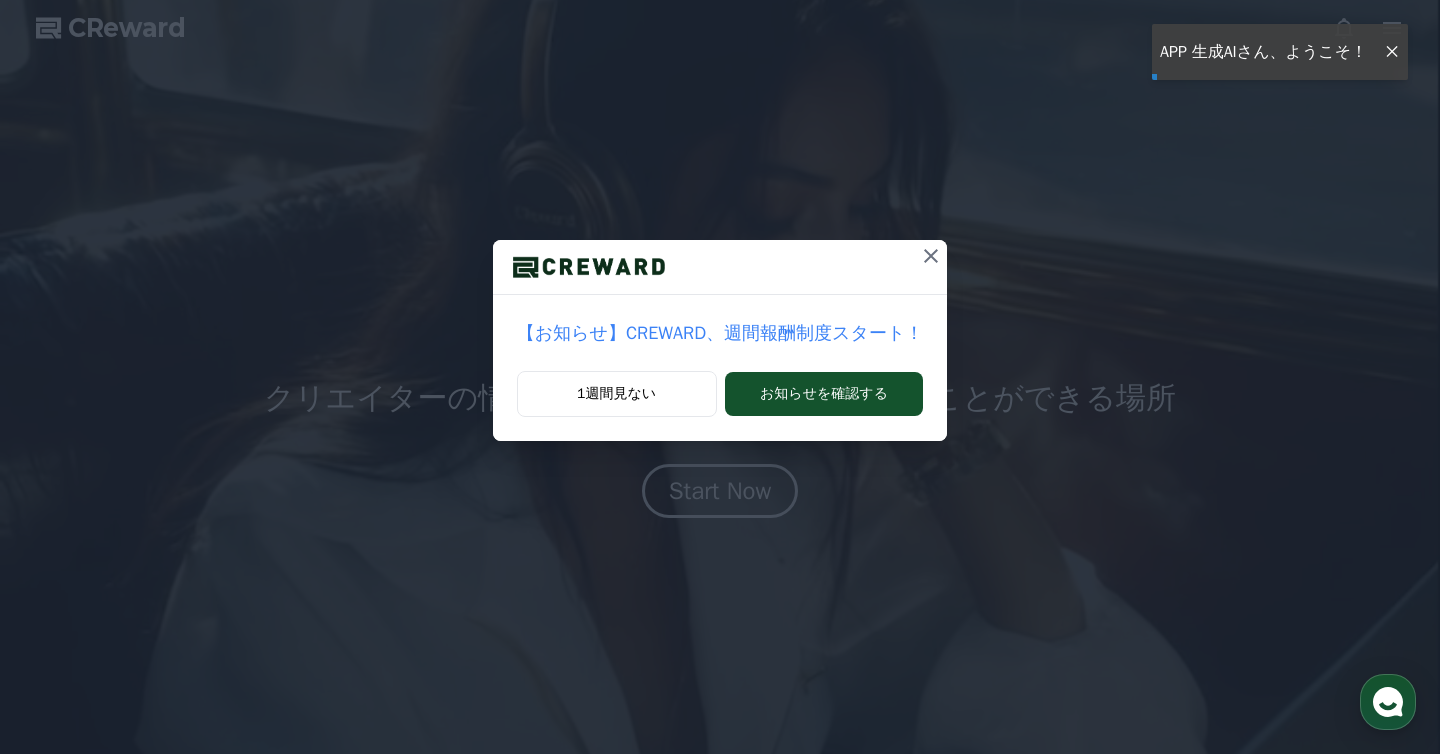 click 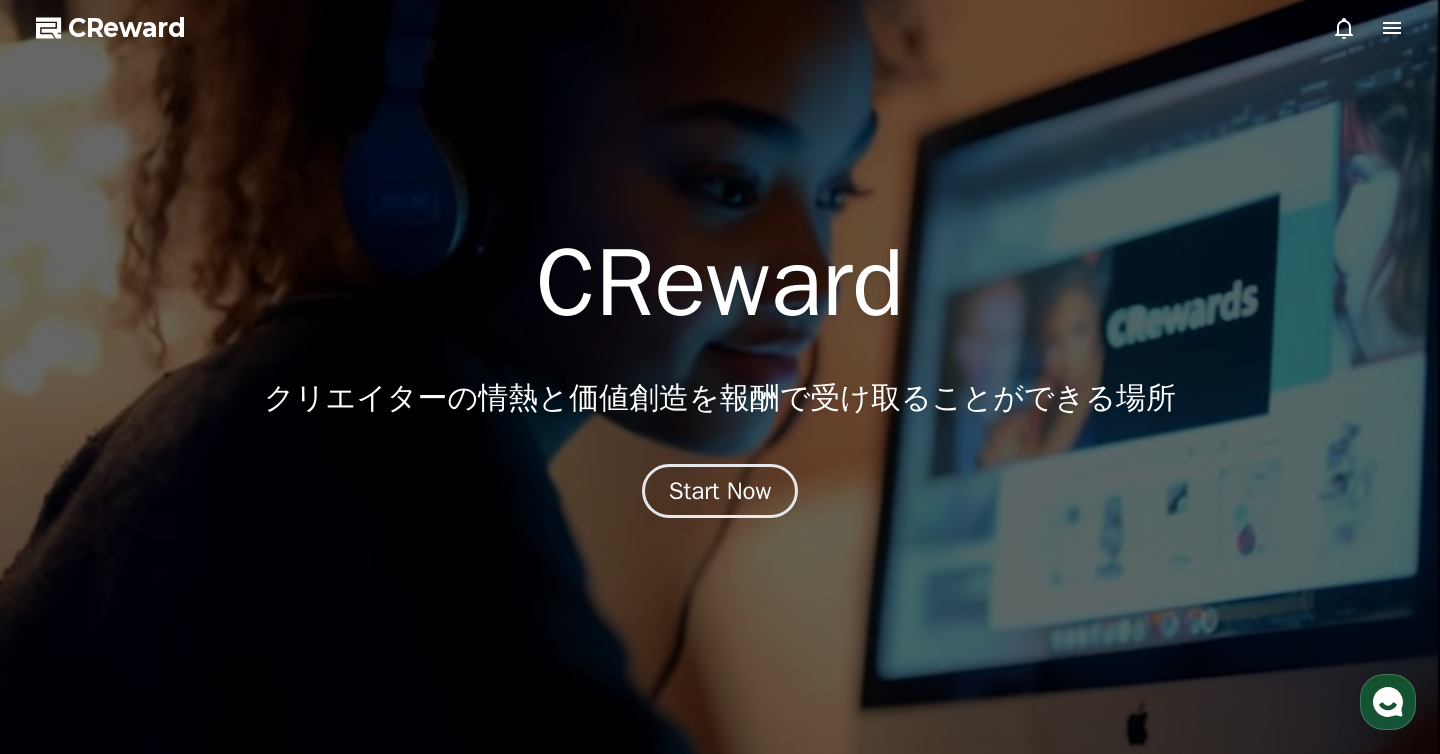 click at bounding box center (720, 377) 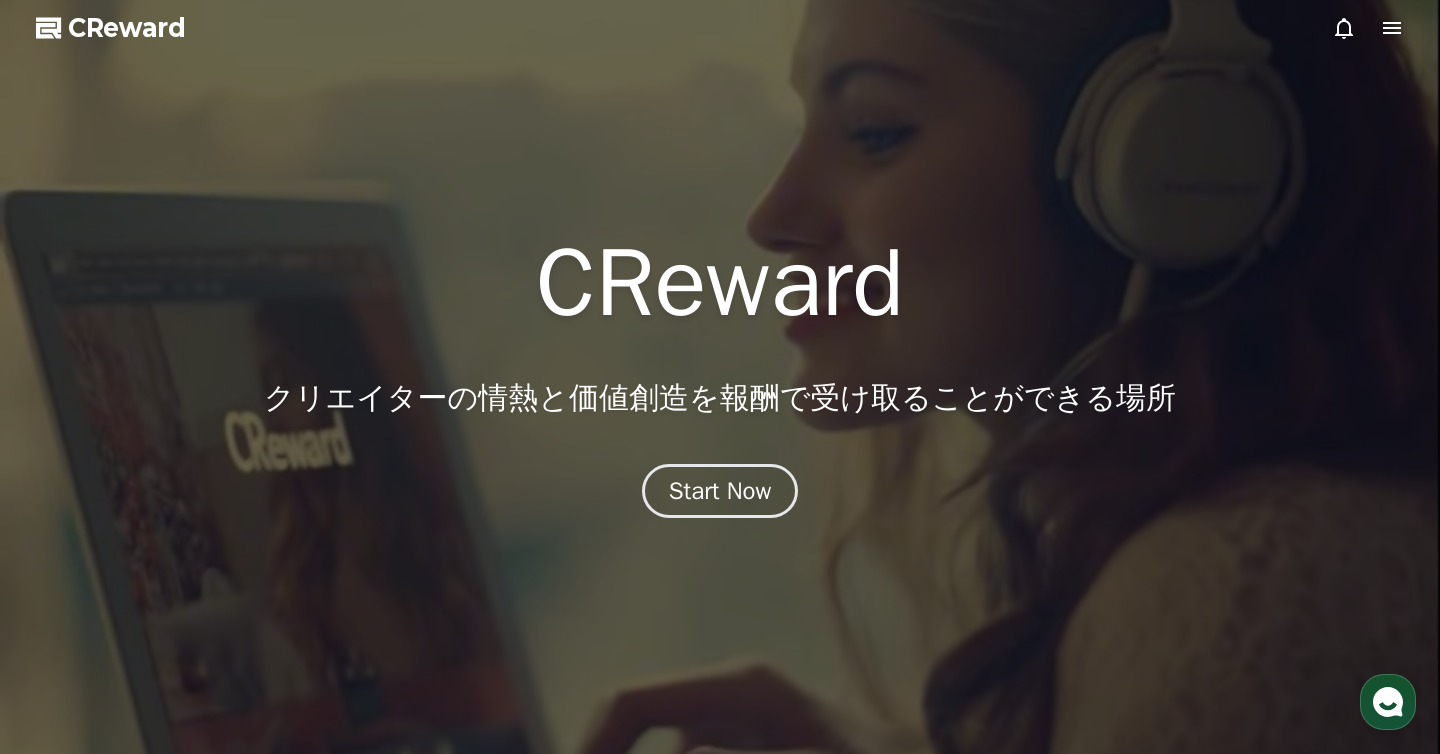 click at bounding box center [720, 377] 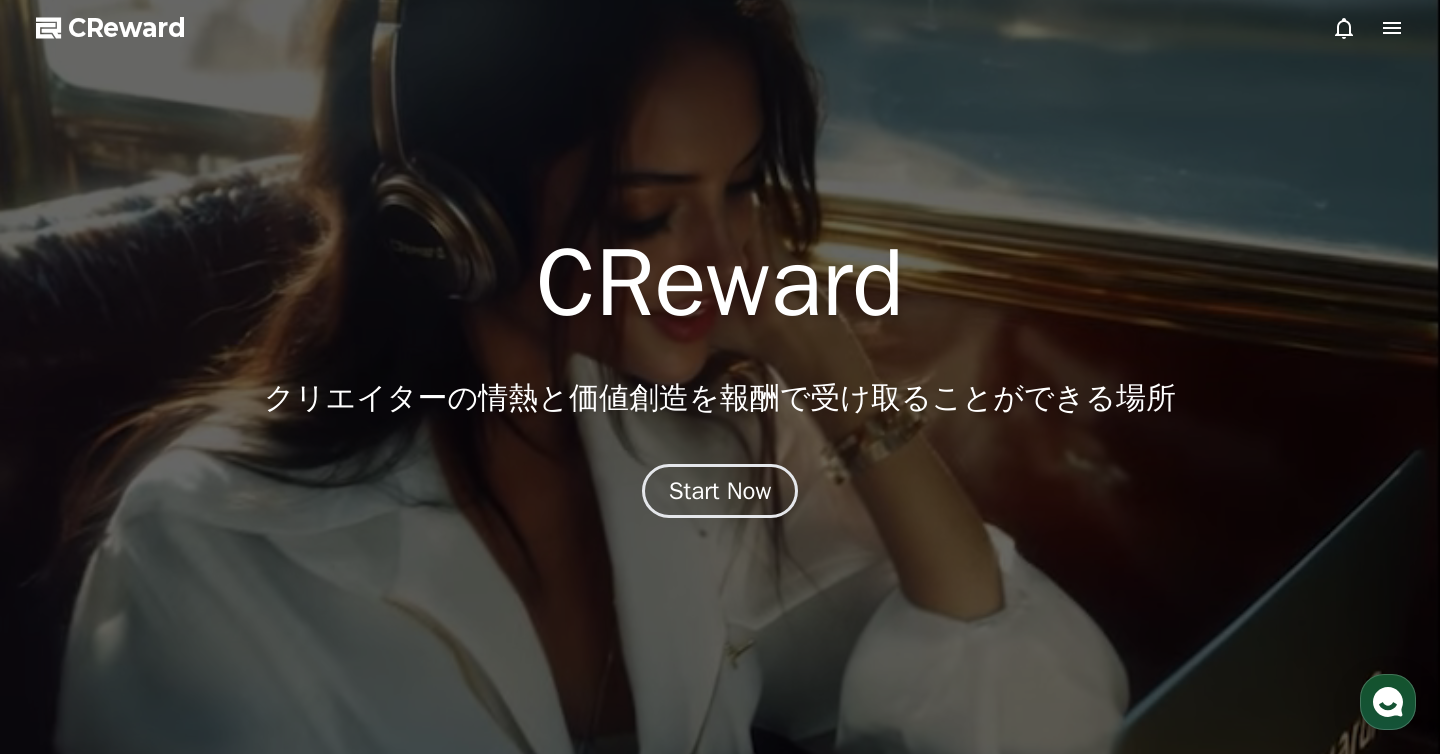 click 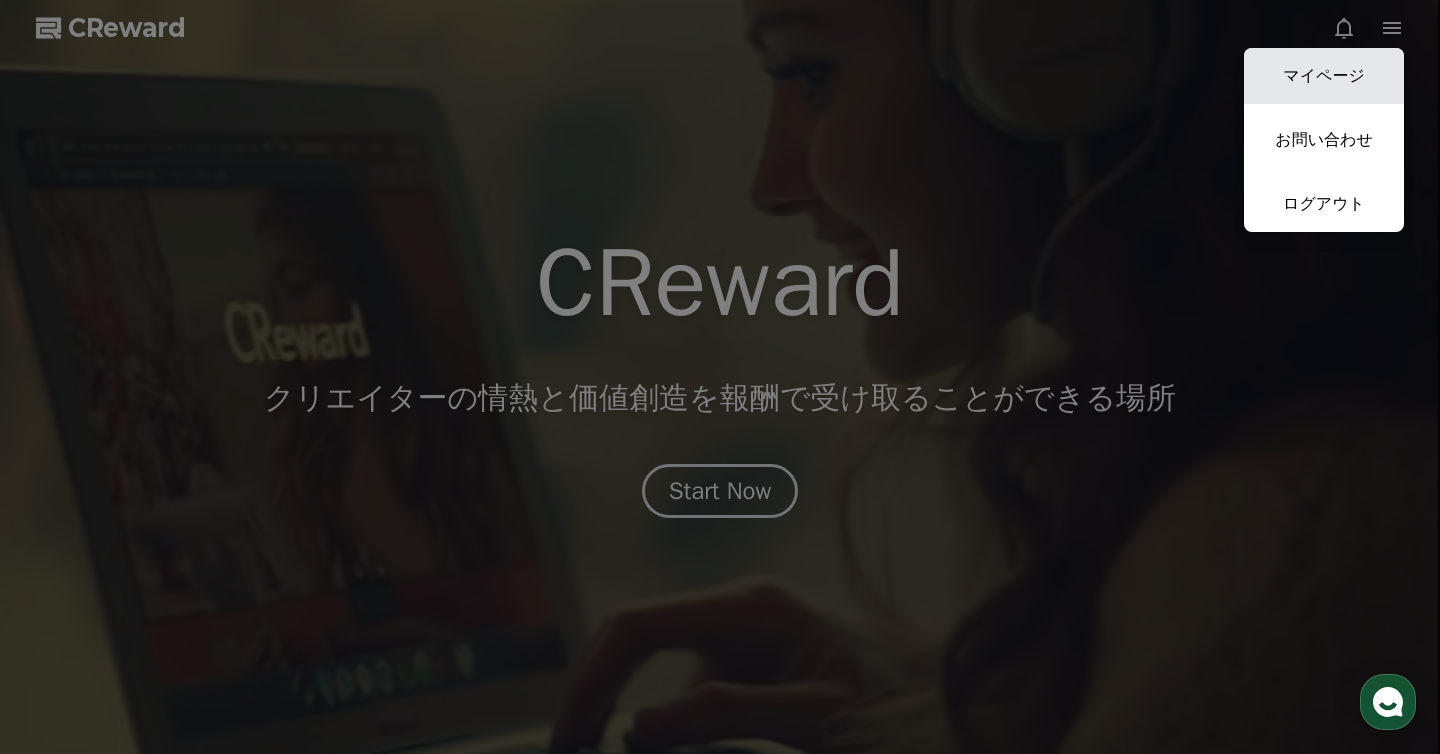 click on "マイページ" at bounding box center (1324, 76) 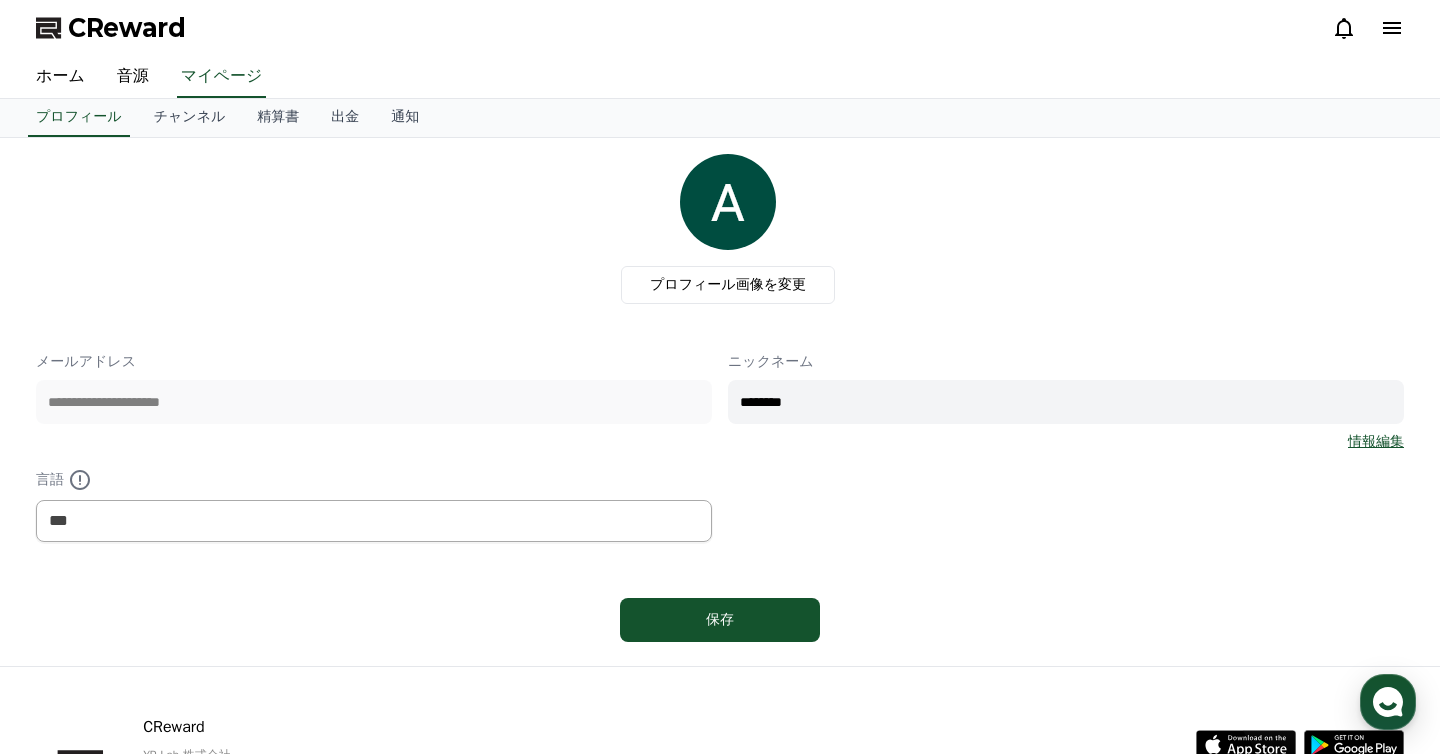 click on "**********" at bounding box center [720, 447] 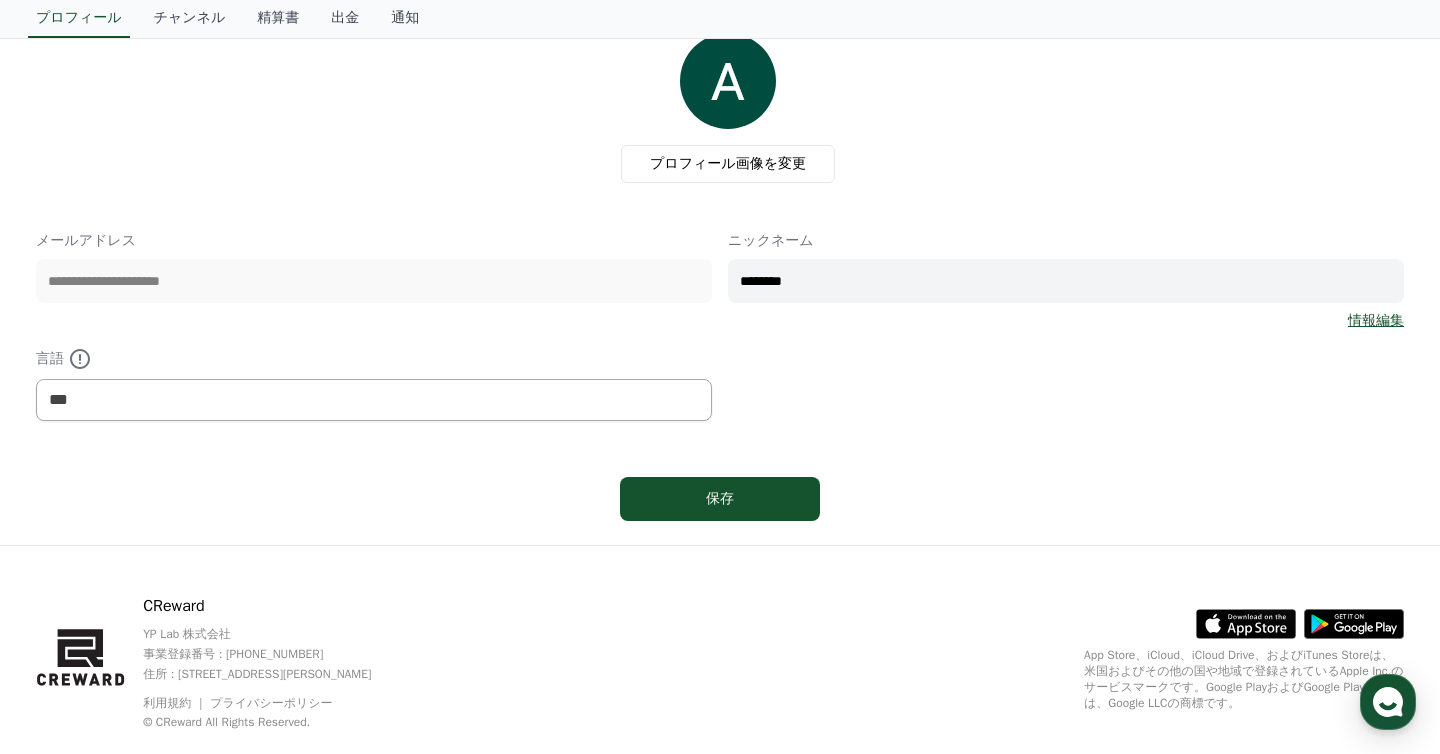 scroll, scrollTop: 116, scrollLeft: 0, axis: vertical 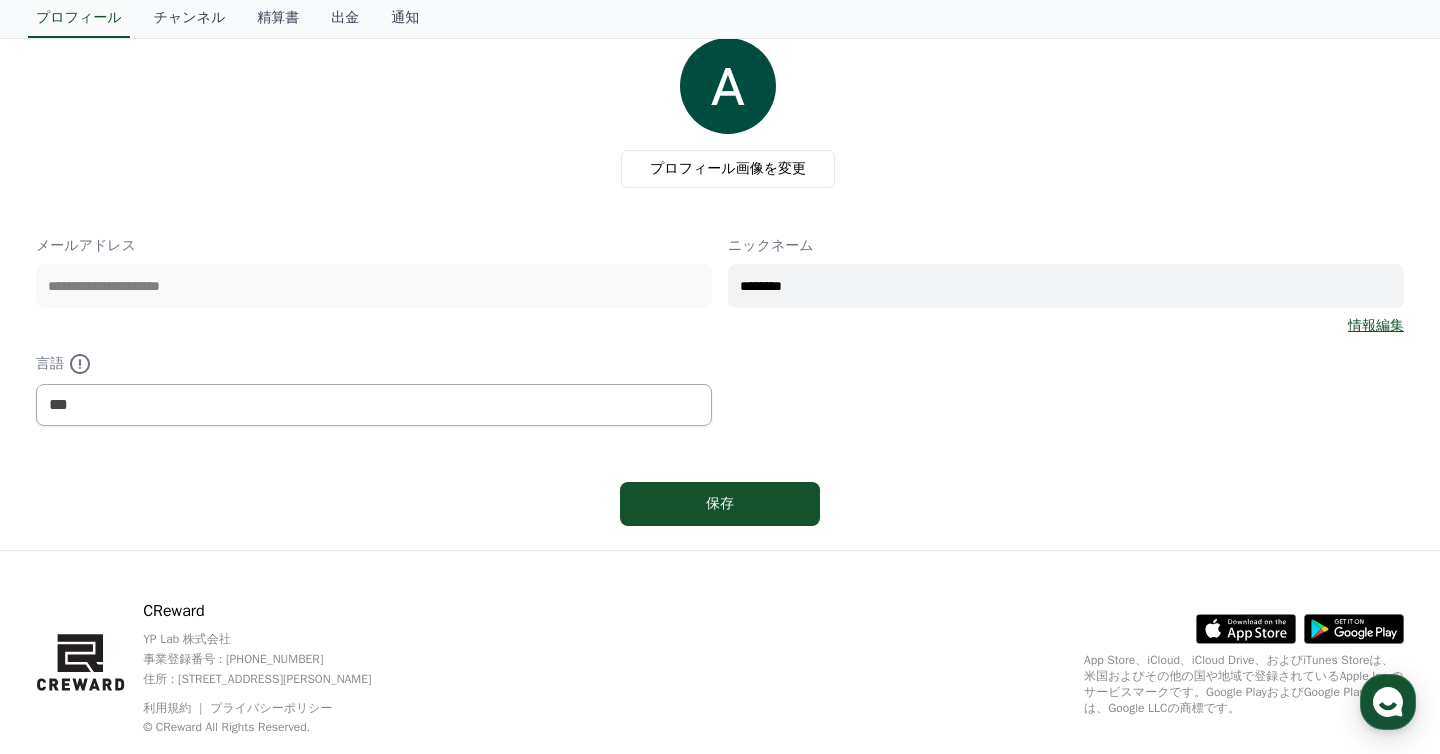 click on "**********" at bounding box center (374, 286) 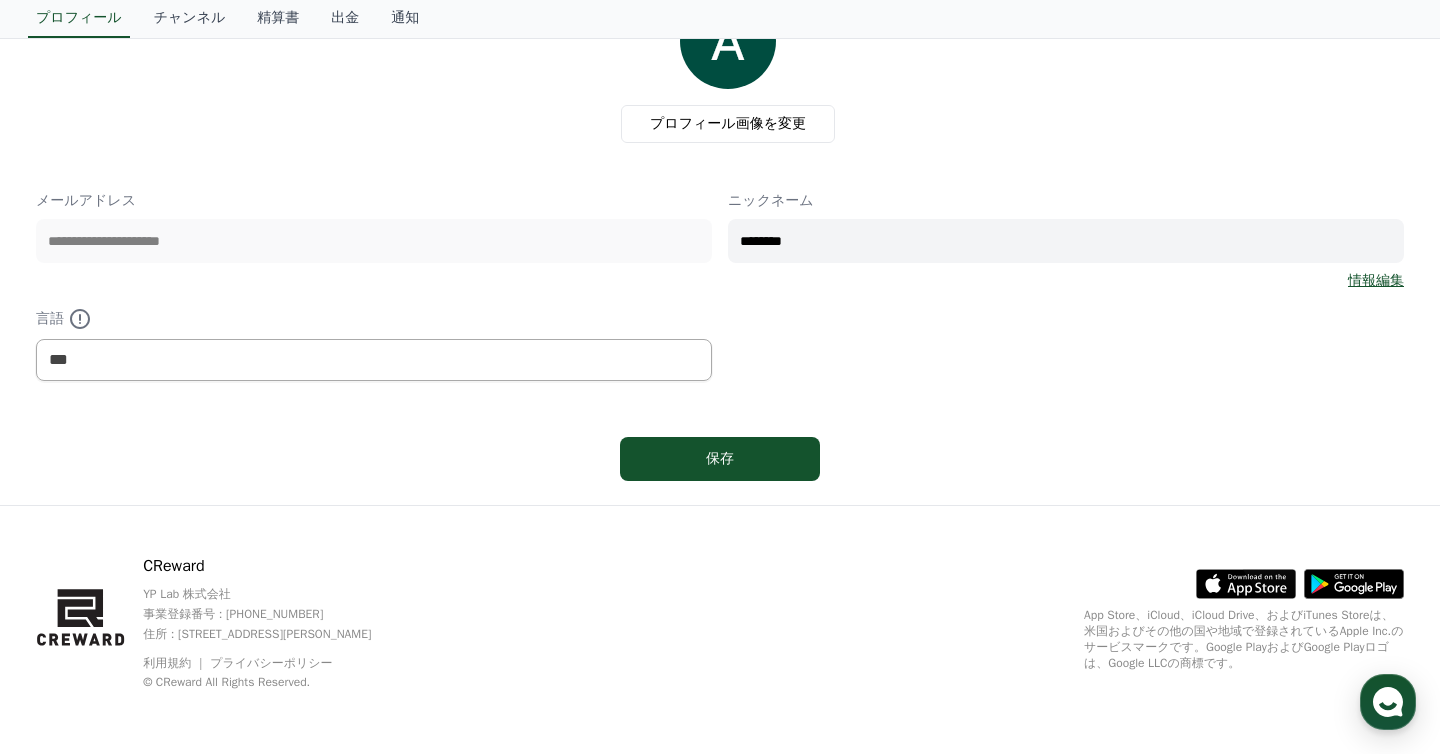 scroll, scrollTop: 0, scrollLeft: 0, axis: both 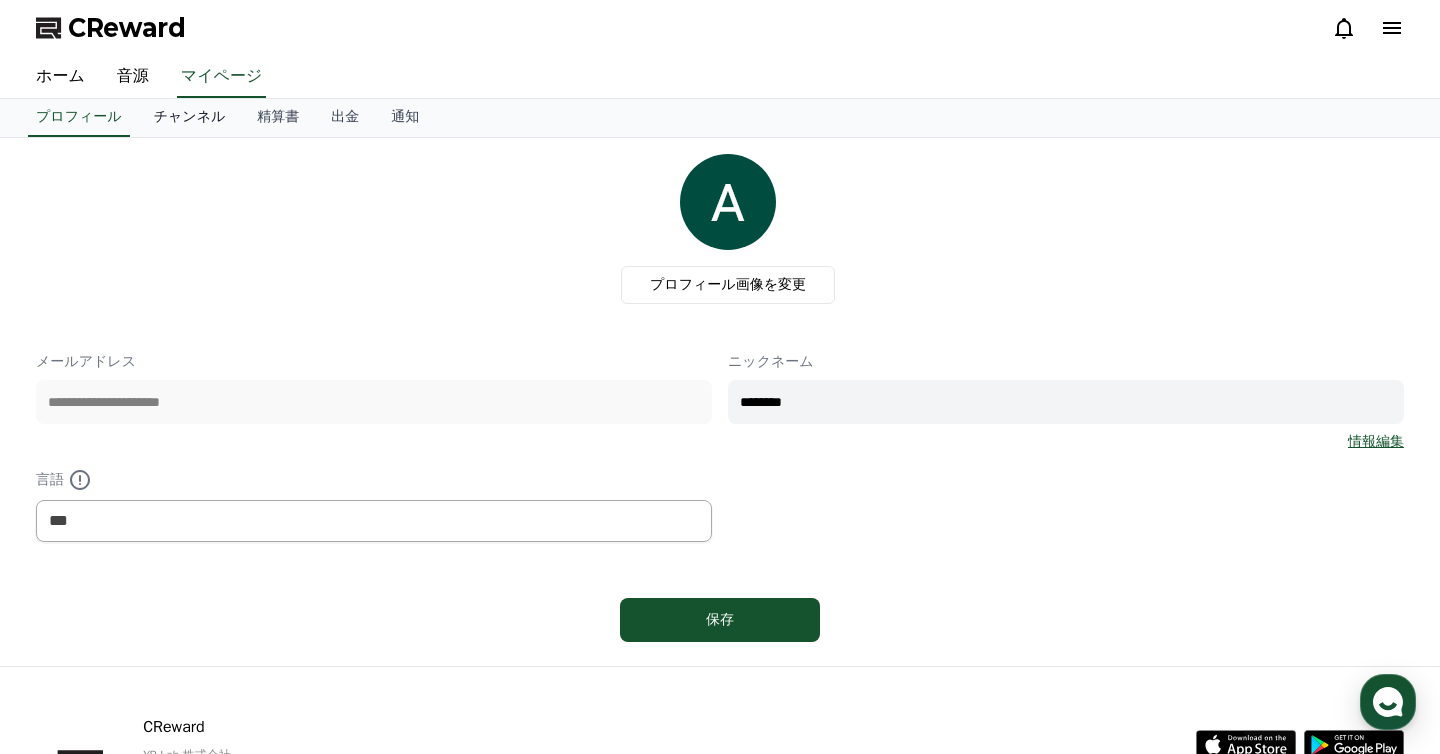 click on "チャンネル" at bounding box center (190, 118) 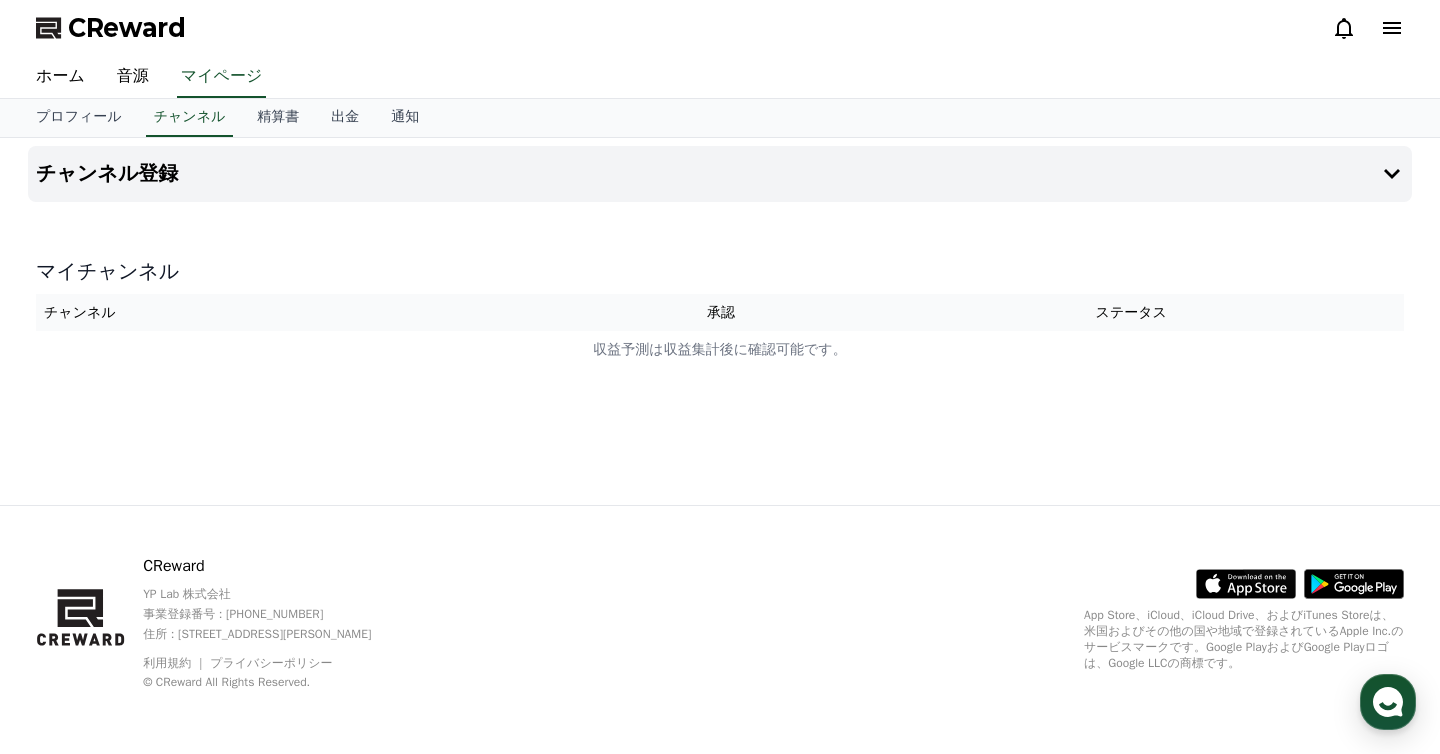 click 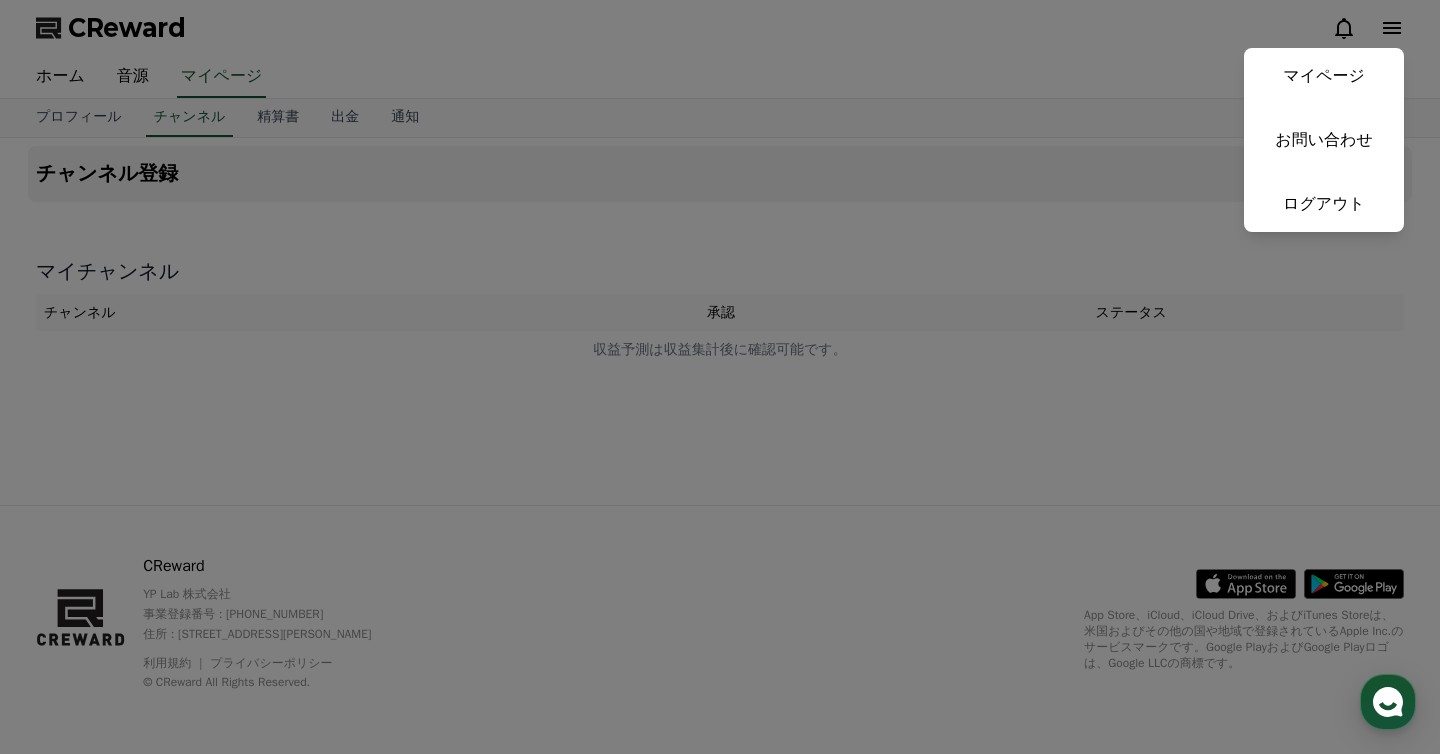 click at bounding box center (720, 377) 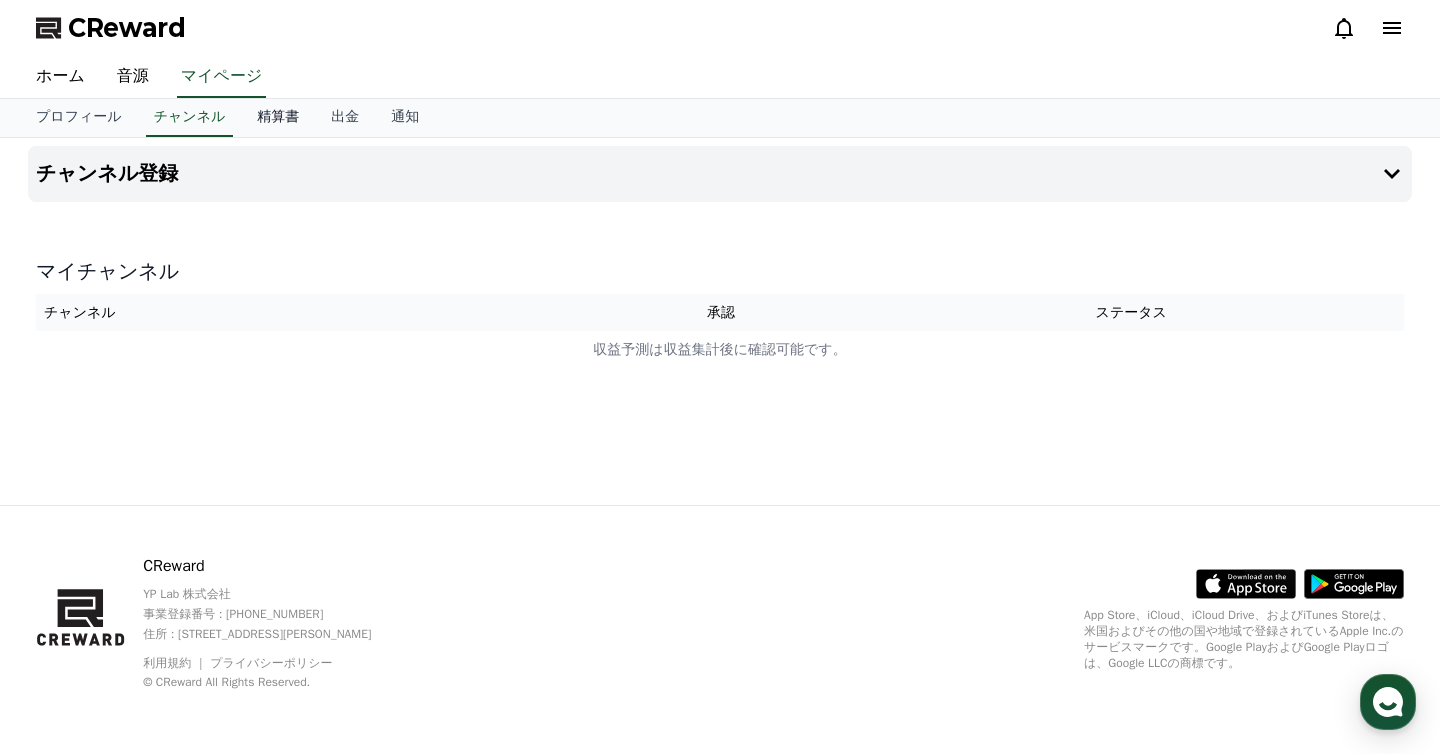 click on "精算書" at bounding box center (278, 118) 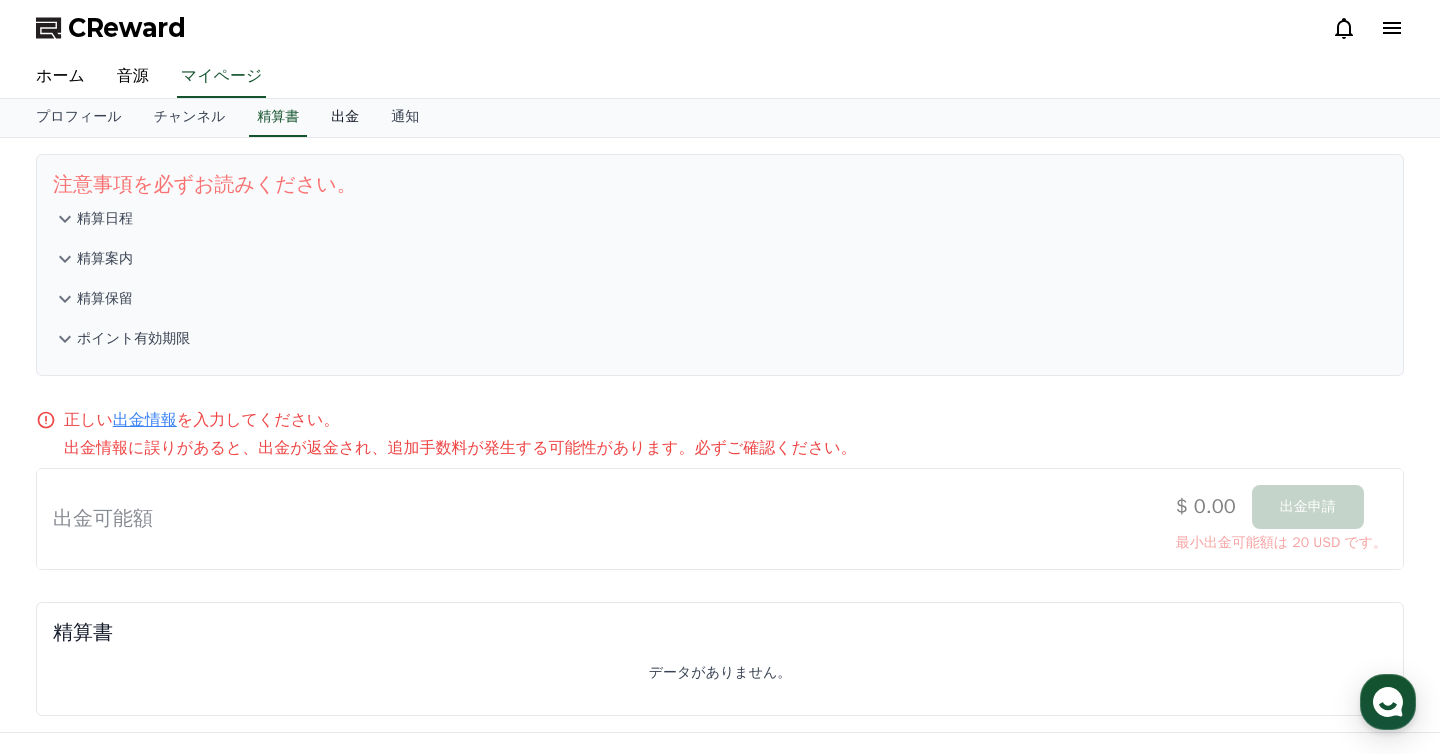 click on "出金" at bounding box center [345, 118] 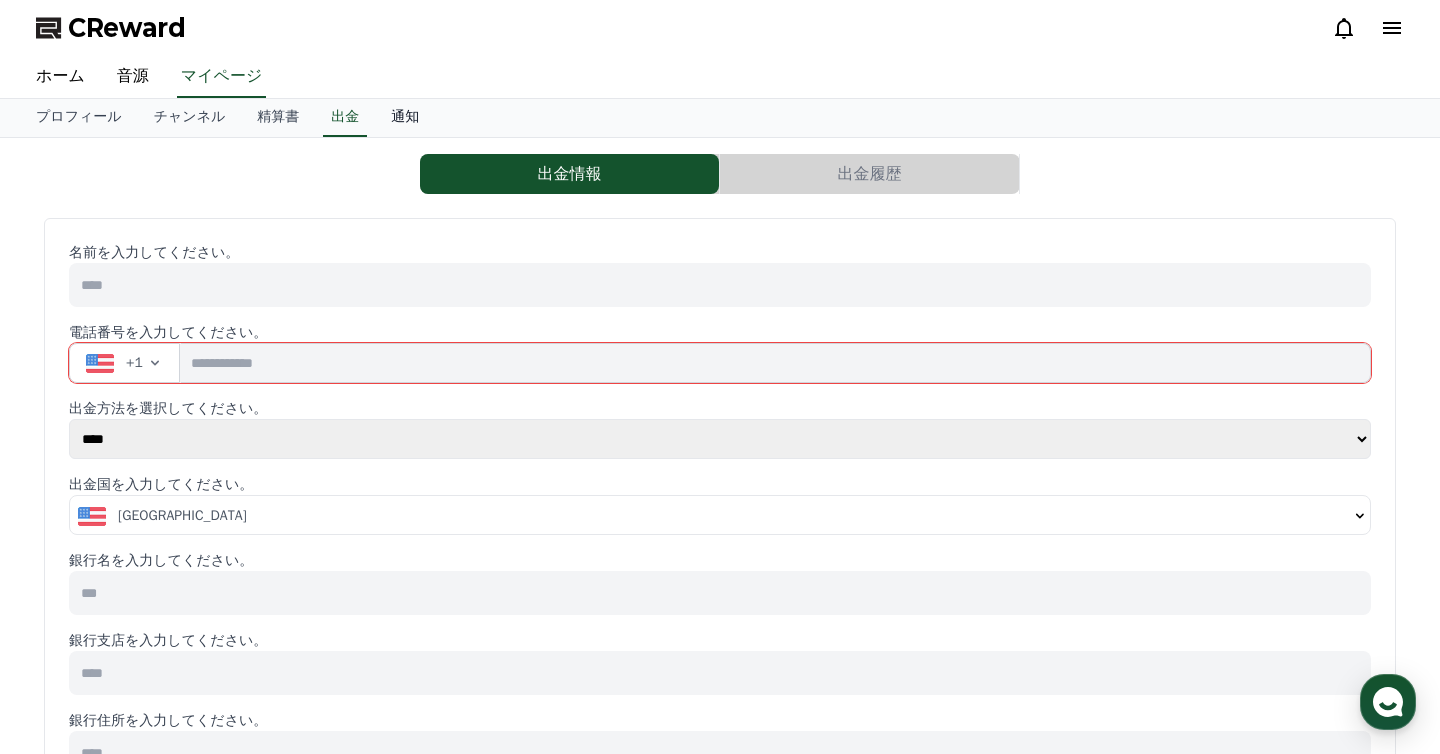 click on "通知" at bounding box center (405, 118) 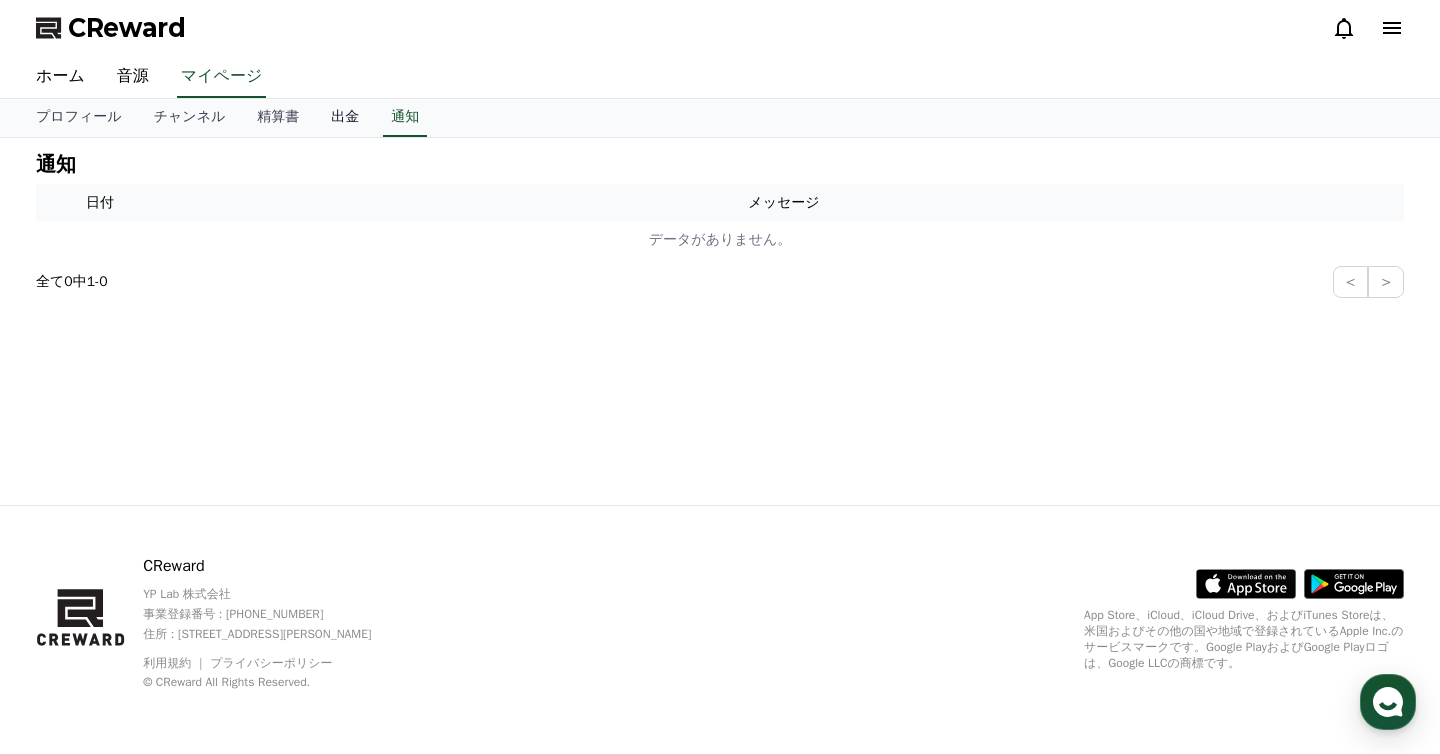 click on "出金" at bounding box center (345, 118) 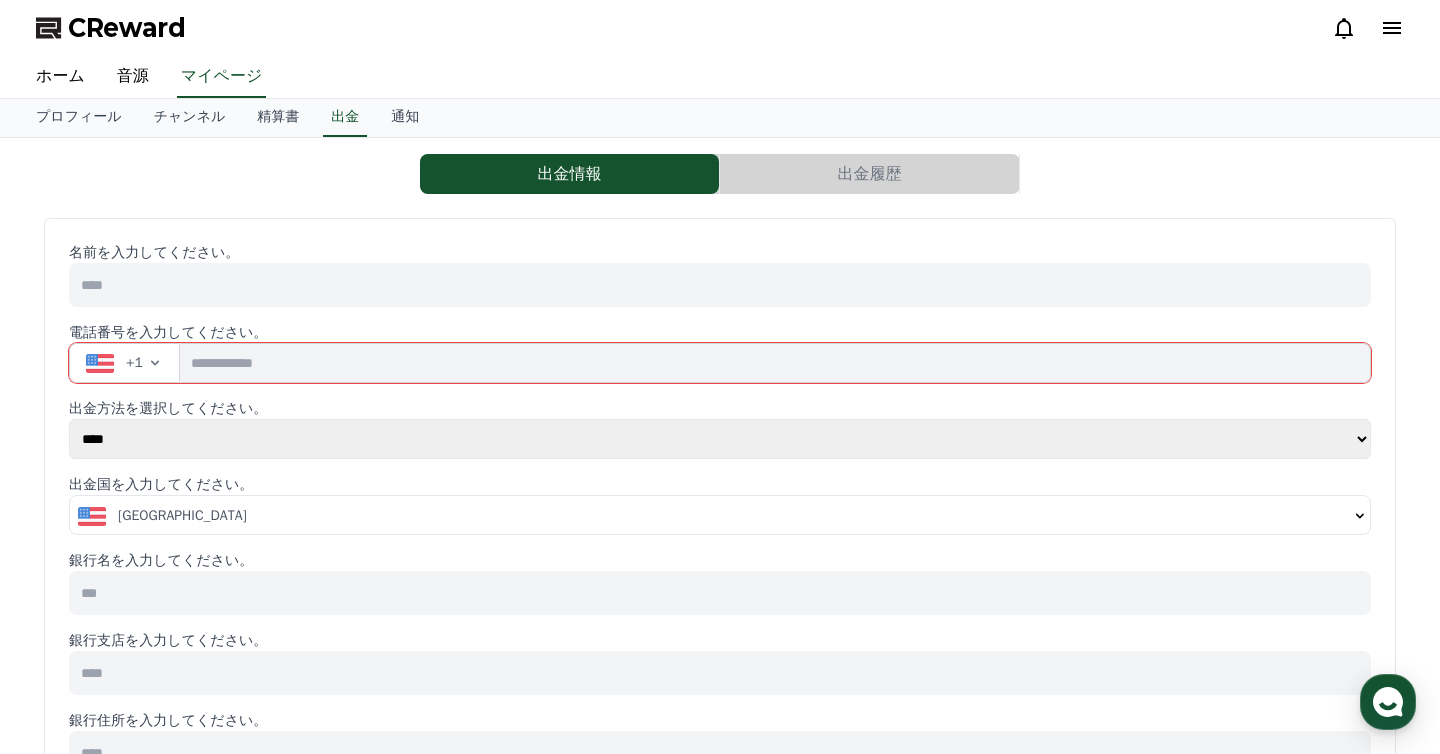 click on "CReward" at bounding box center (720, 28) 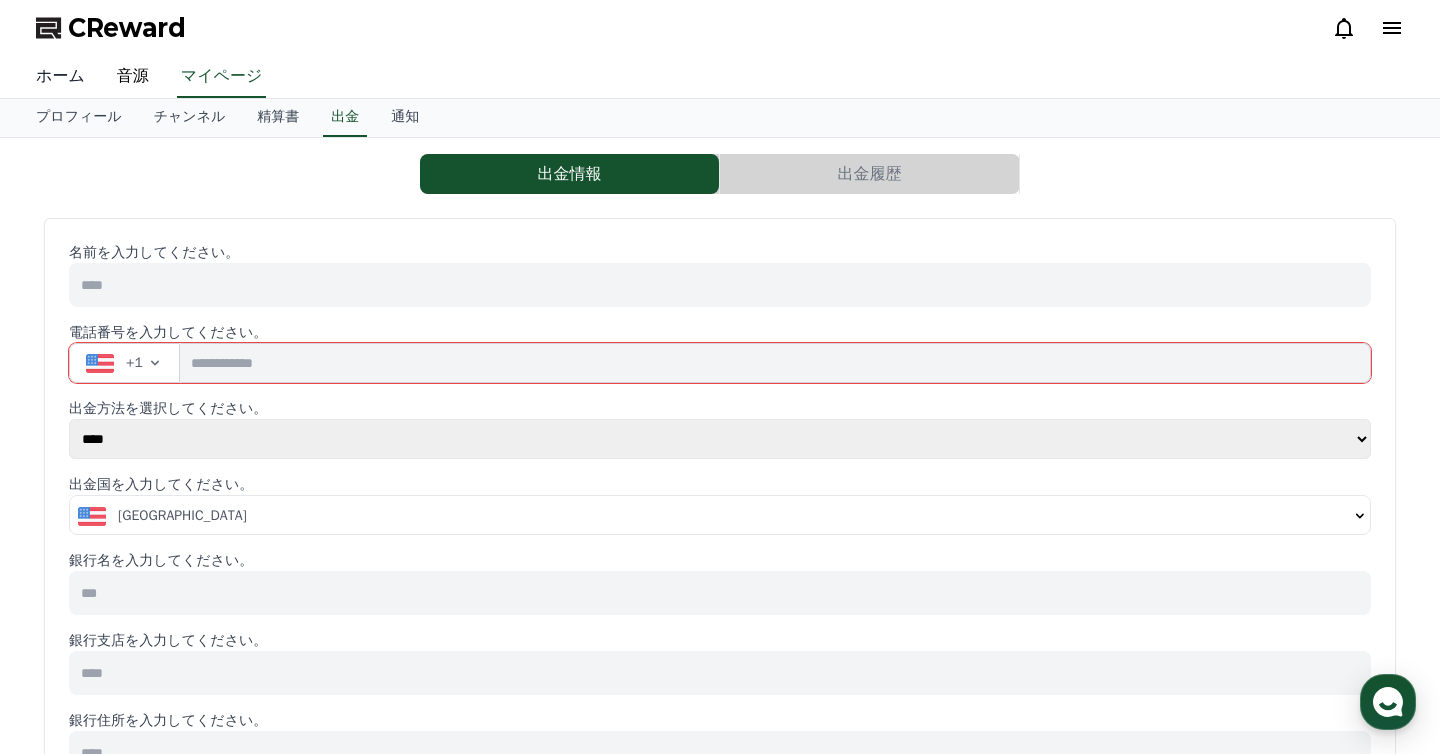click on "ホーム" at bounding box center (60, 77) 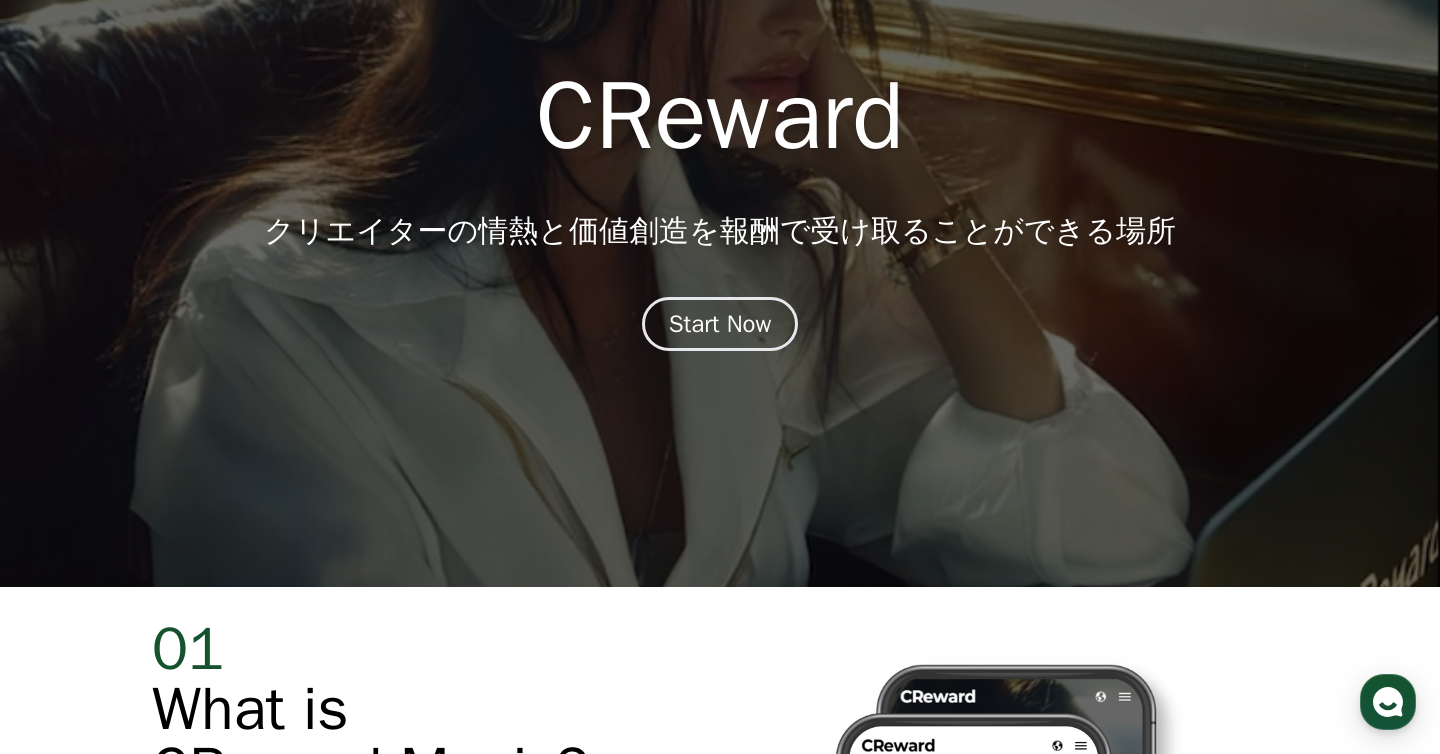 scroll, scrollTop: 25, scrollLeft: 0, axis: vertical 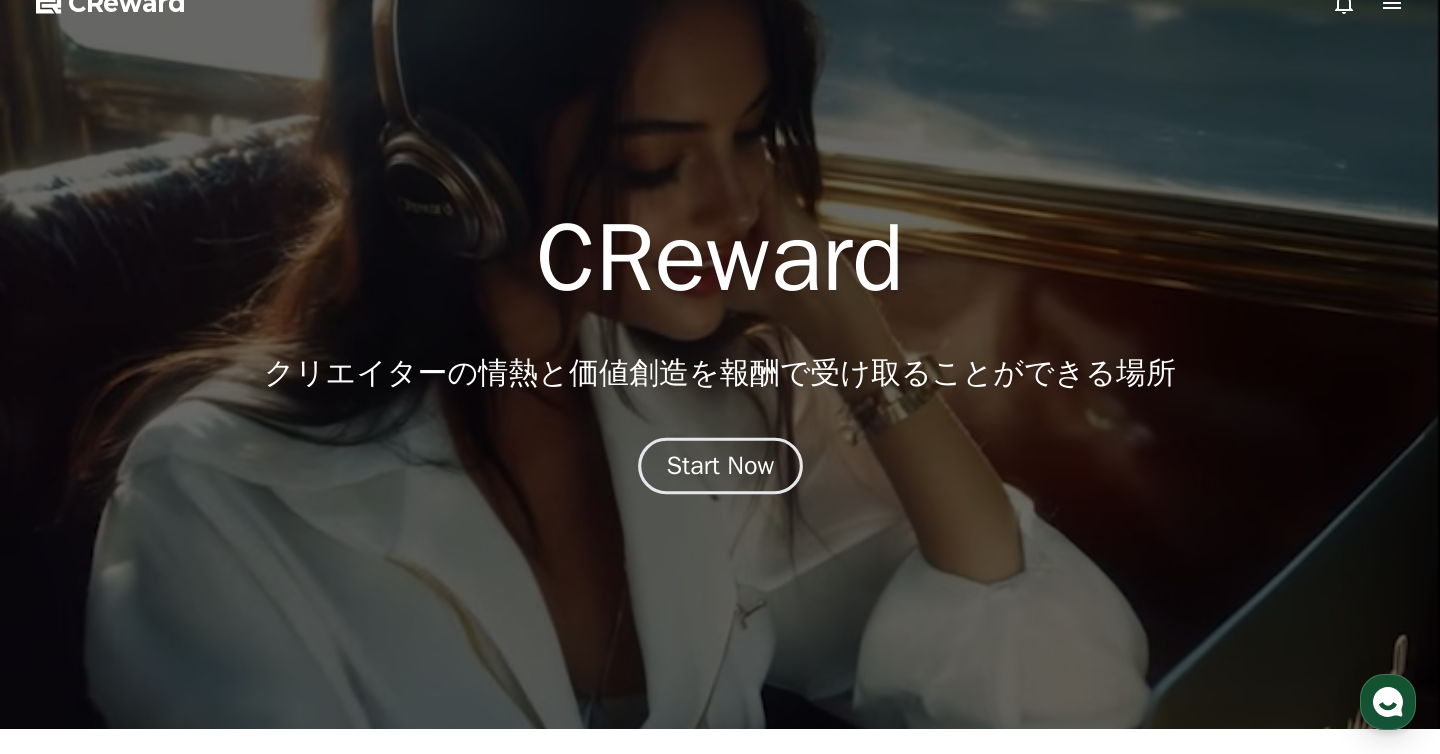 click on "Start Now" at bounding box center [720, 466] 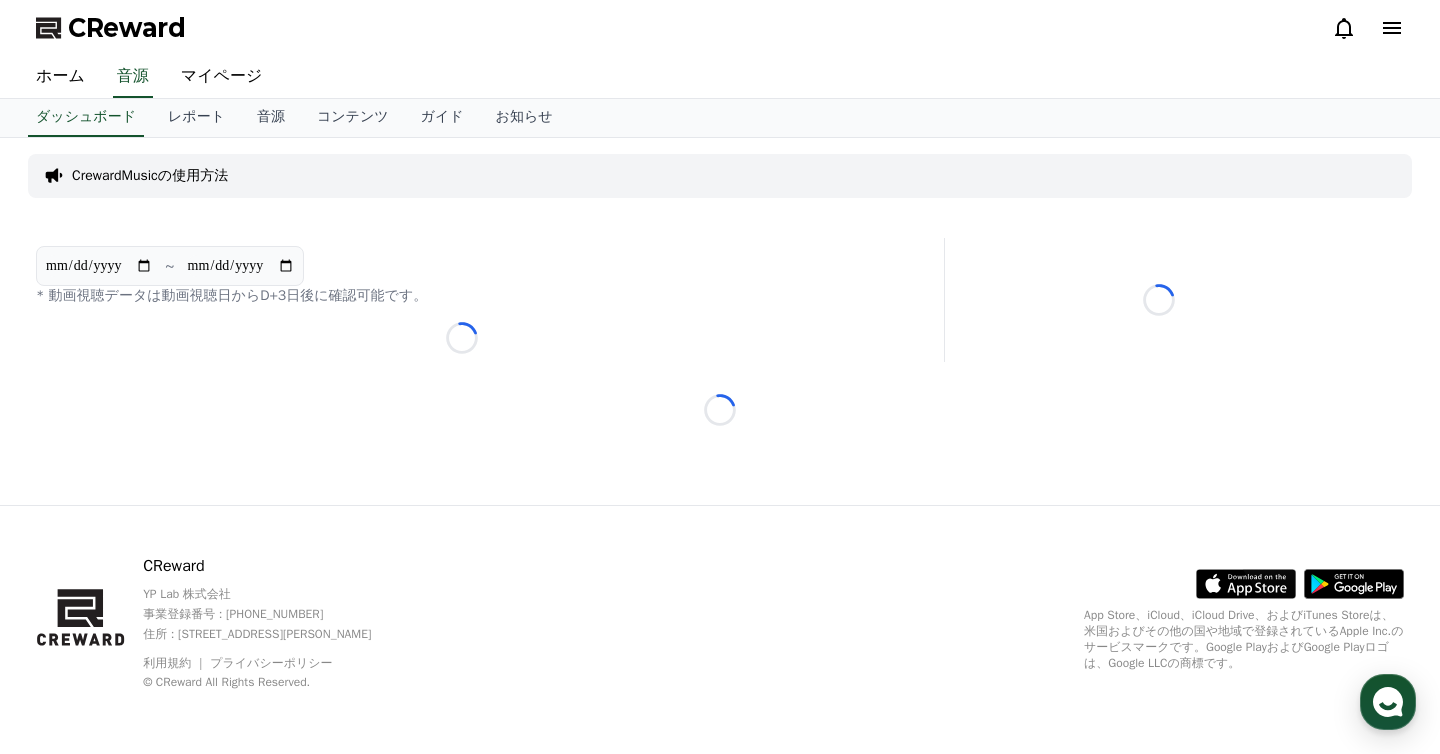 scroll, scrollTop: 0, scrollLeft: 0, axis: both 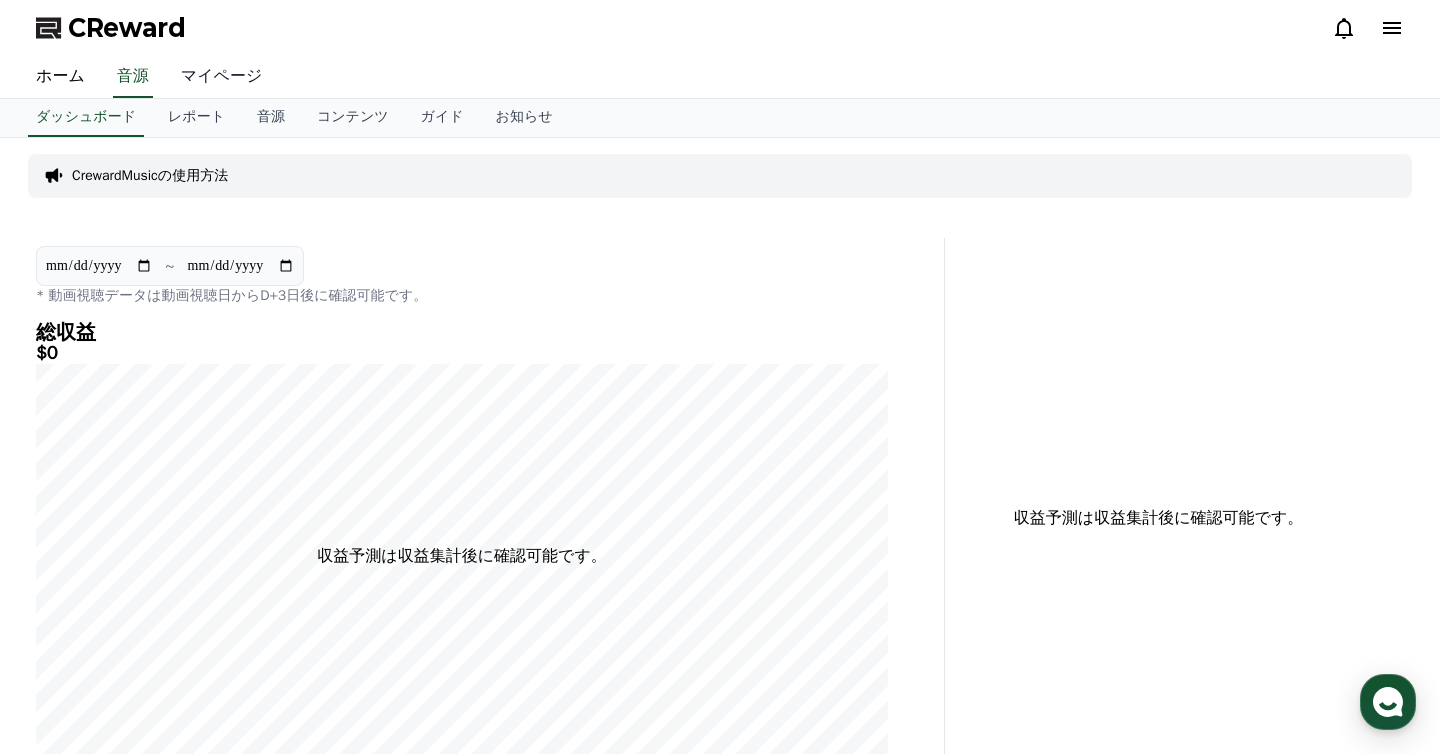 click on "マイページ" at bounding box center [222, 77] 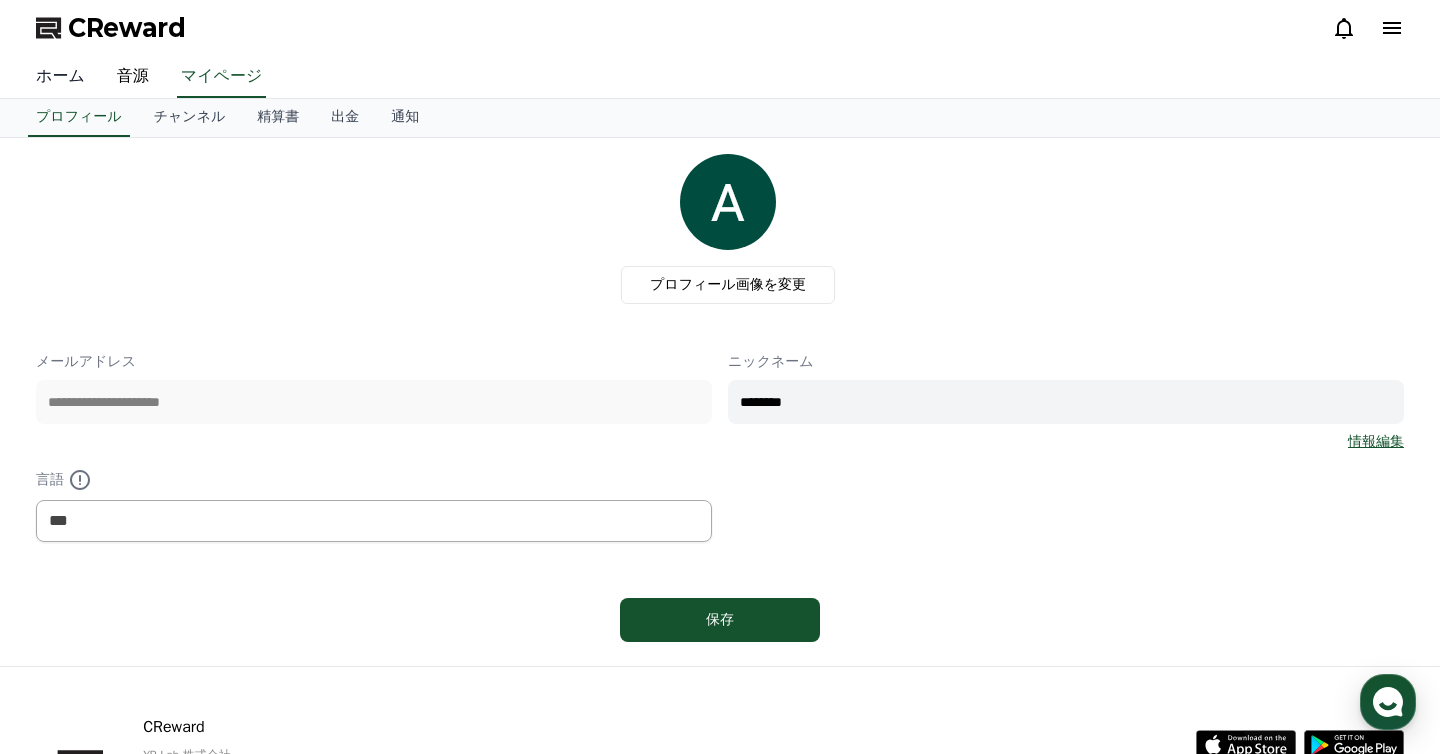 click on "ホーム" at bounding box center [60, 77] 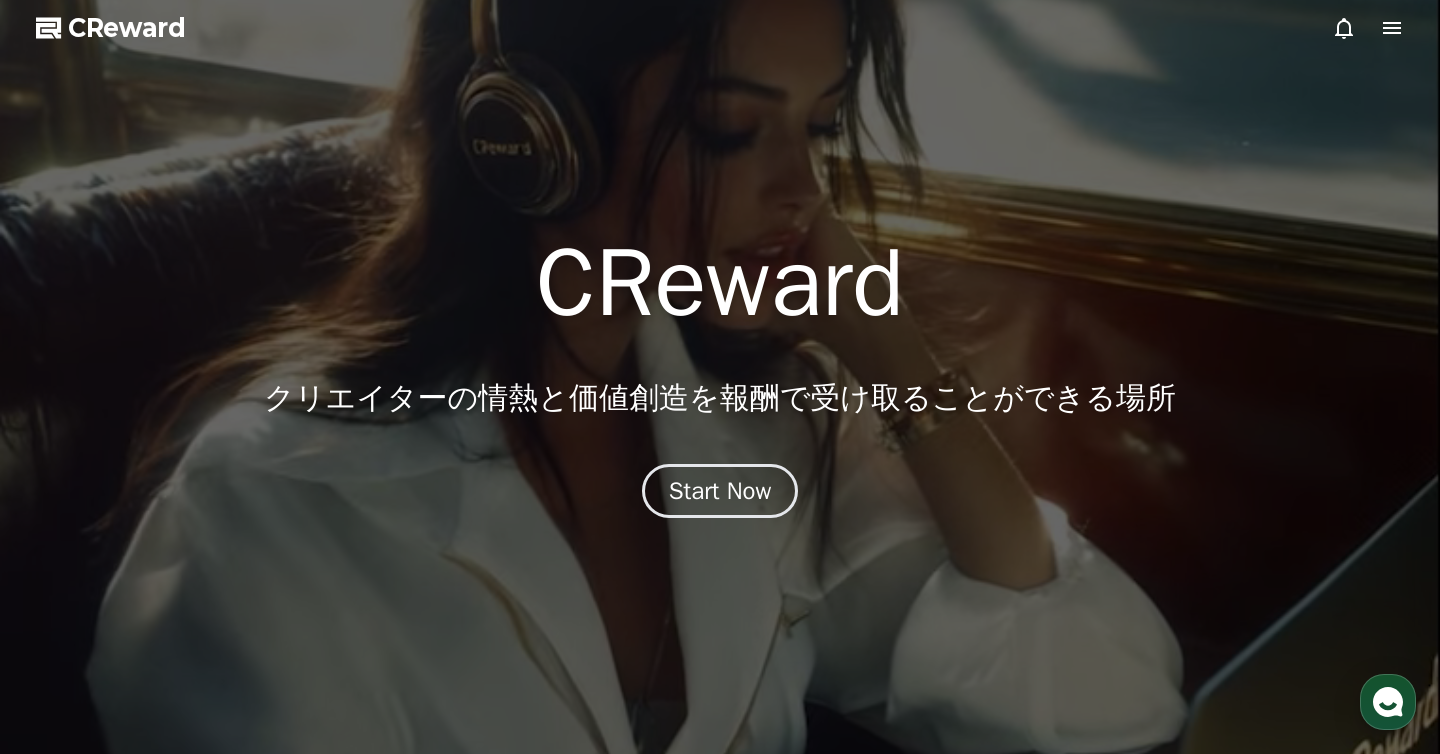 click 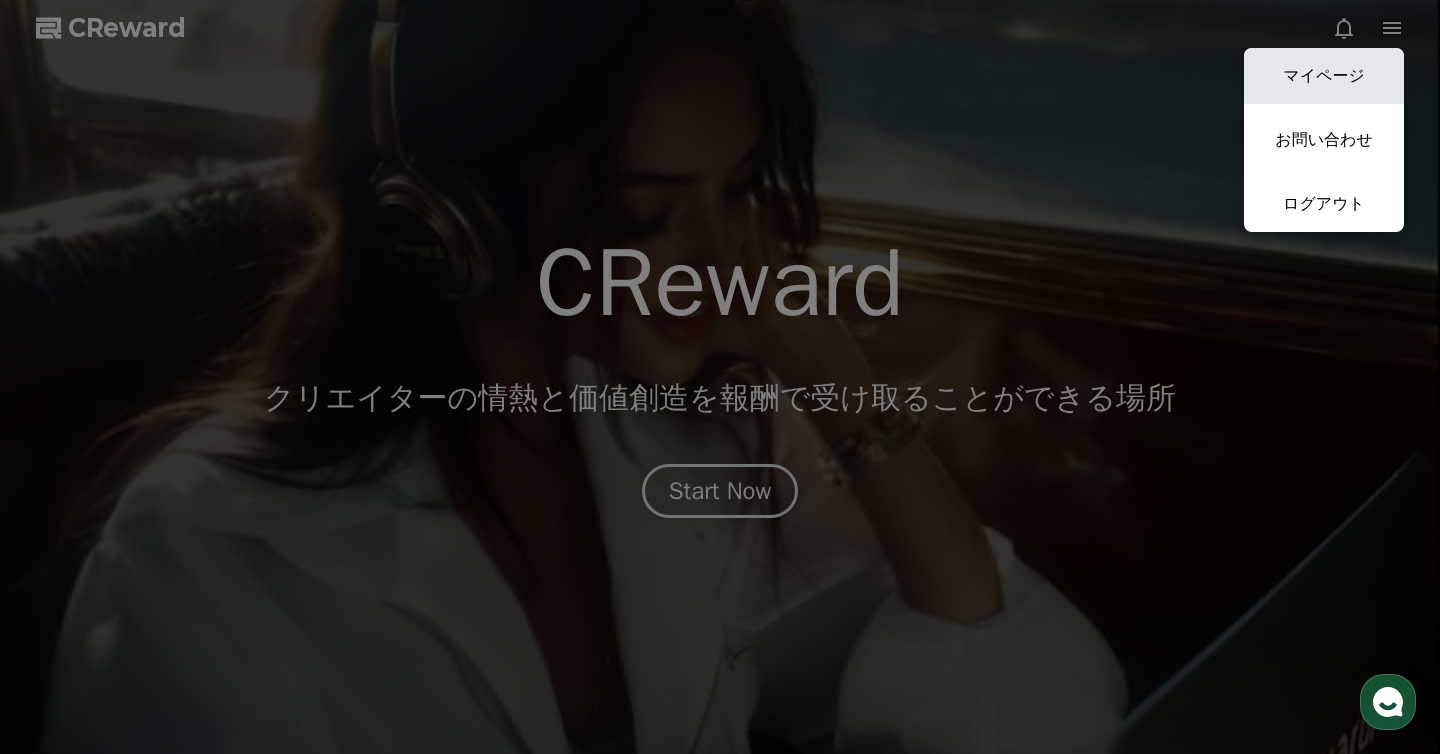 click on "マイページ" at bounding box center [1324, 76] 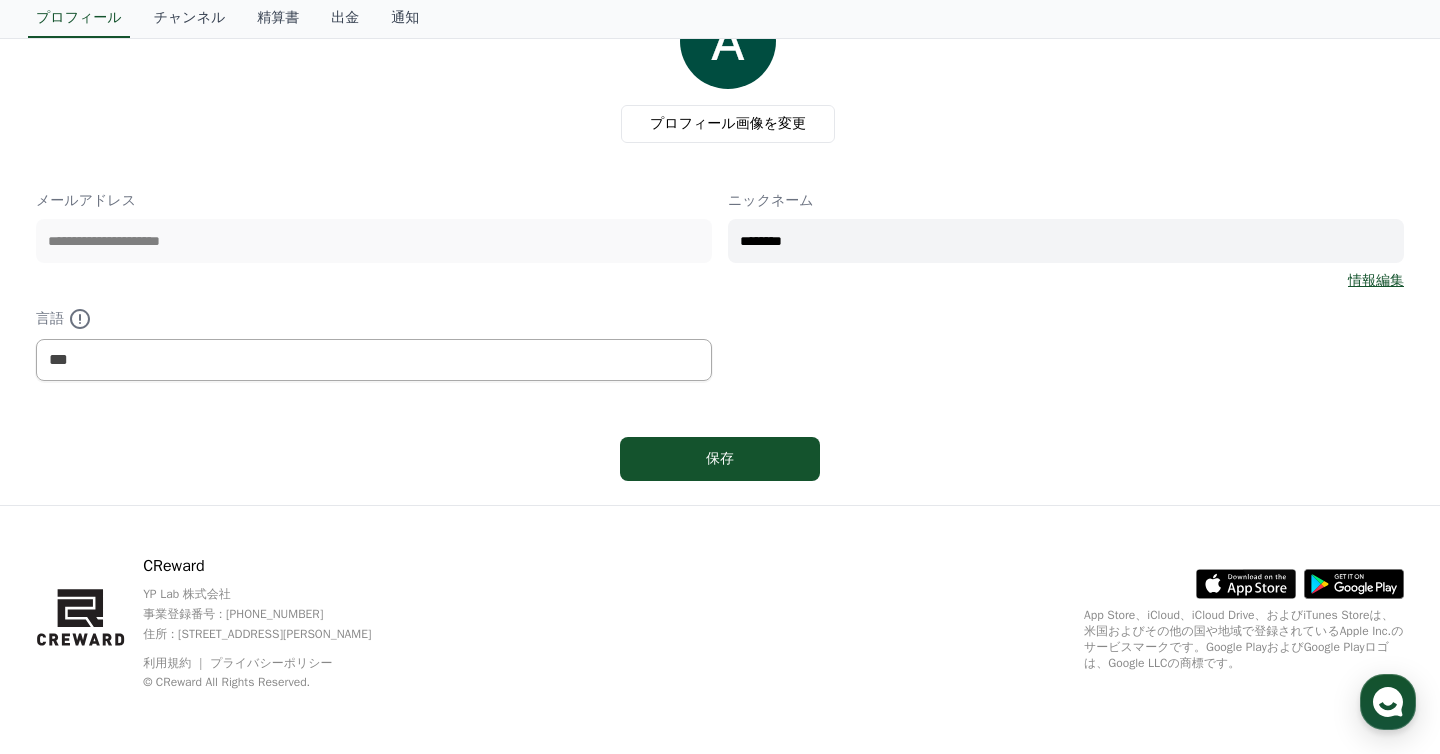 scroll, scrollTop: 0, scrollLeft: 0, axis: both 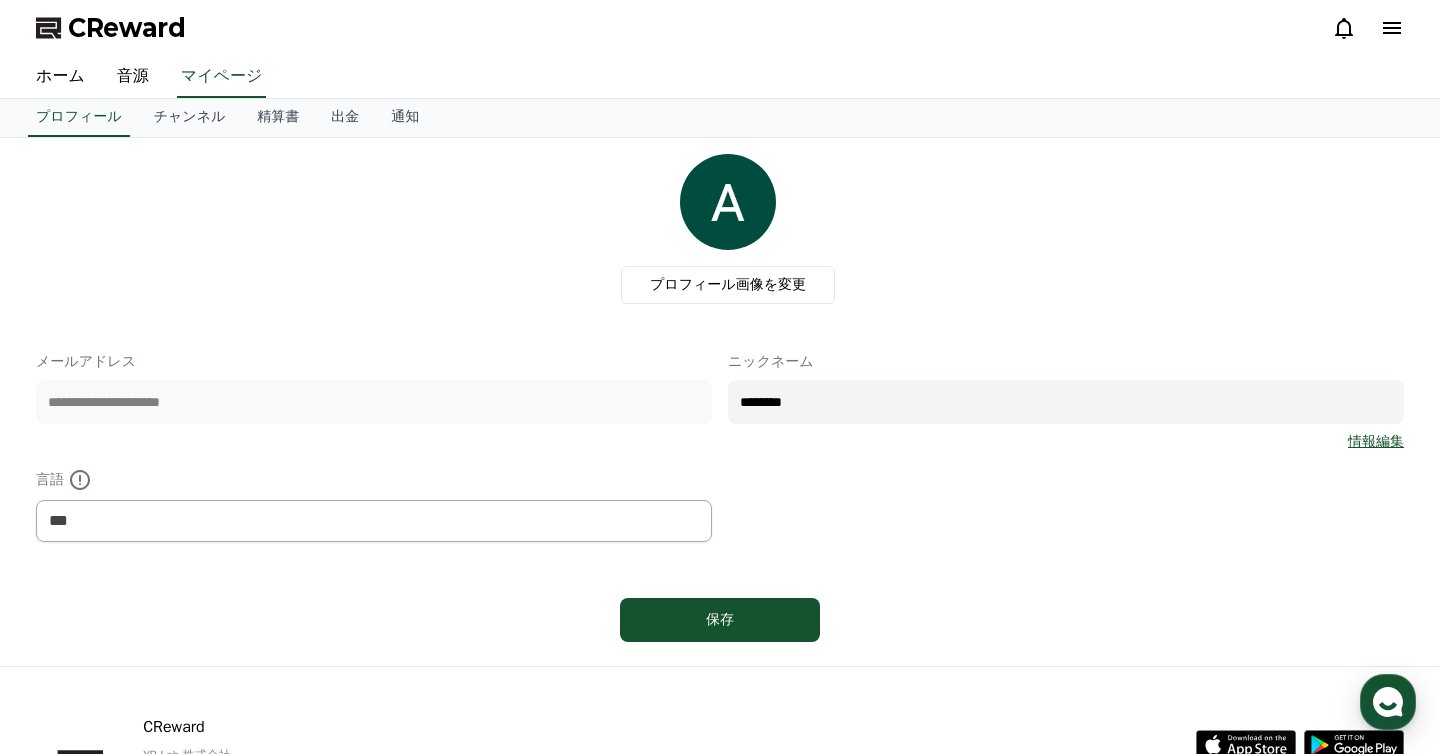 click on "情報編集" at bounding box center (1376, 442) 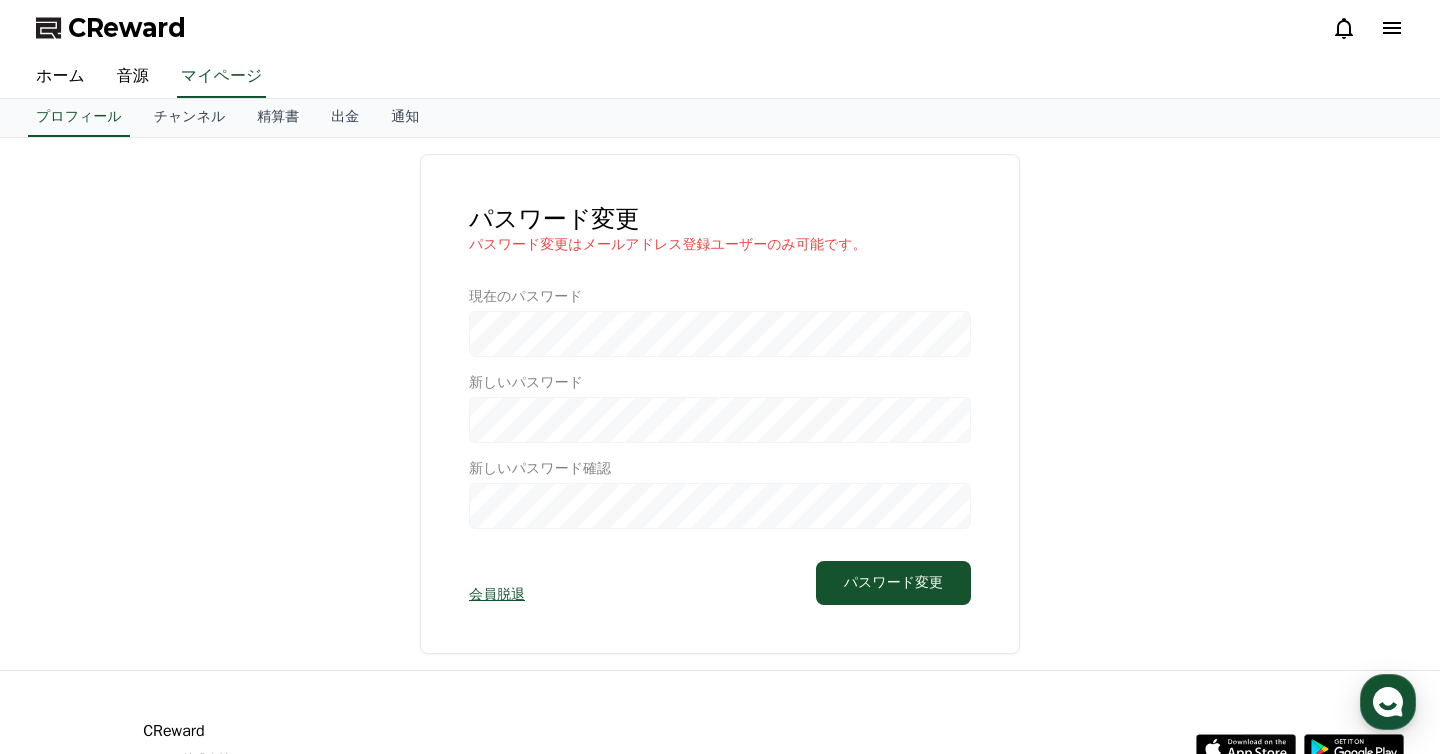 click at bounding box center (720, 408) 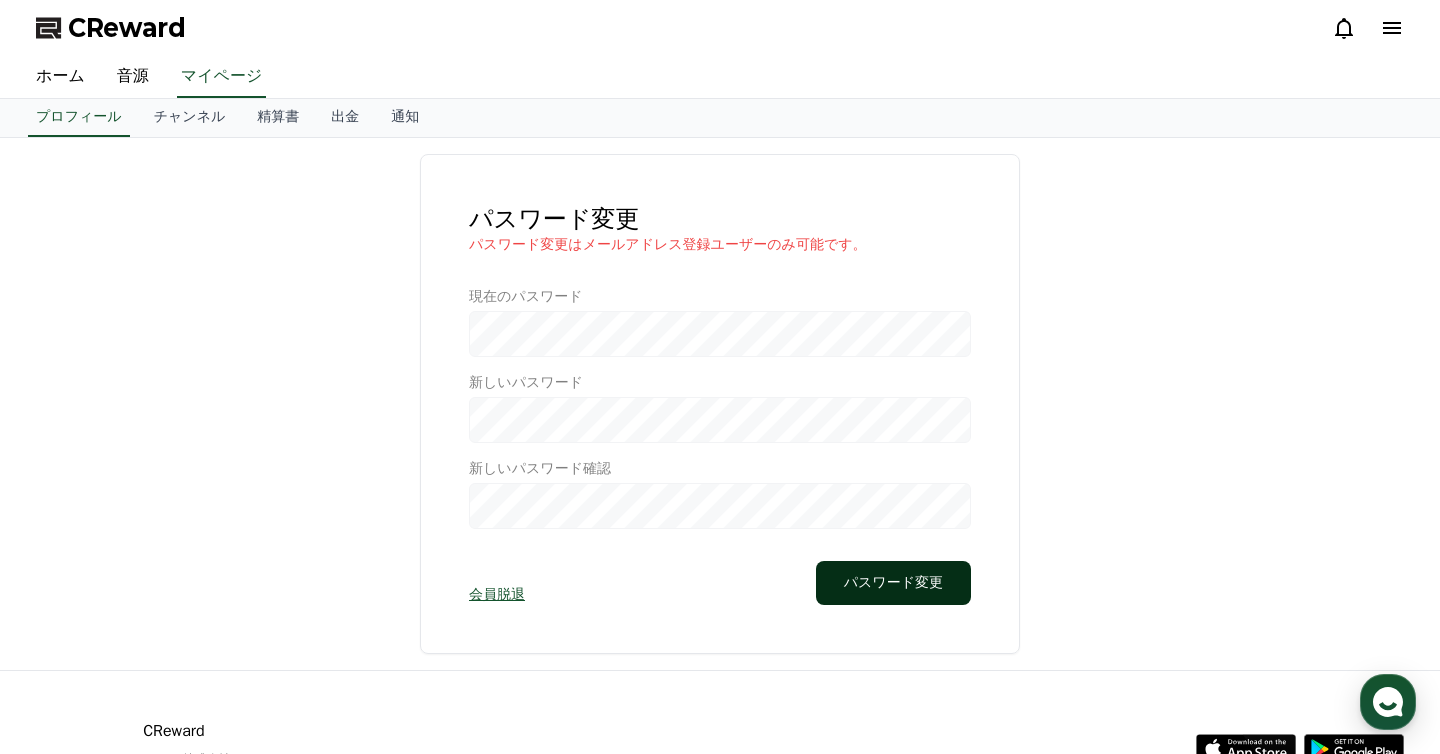 click on "パスワード変更" at bounding box center (893, 583) 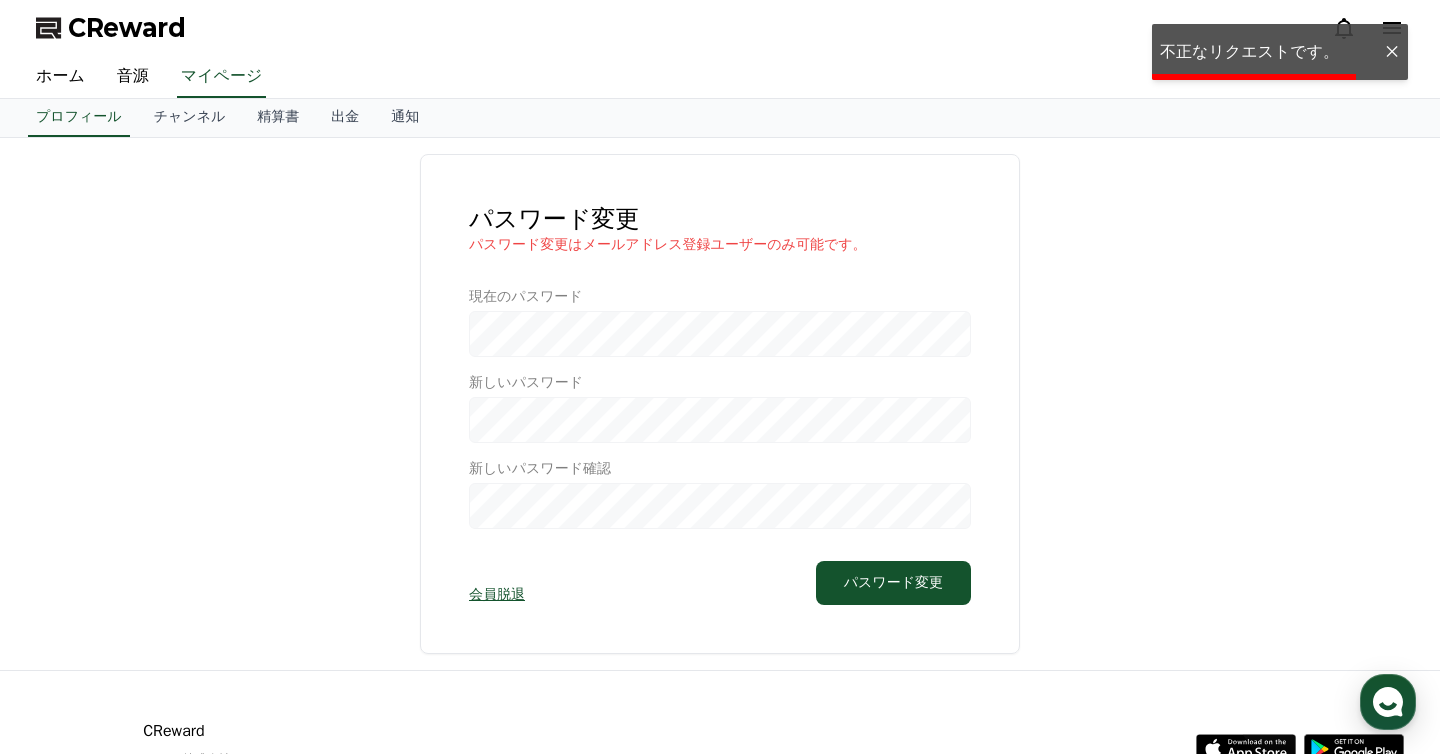 click on "パスワード変更   パスワード変更はメールアドレス登録ユーザーのみ可能です。     現在のパスワード     新しいパスワード     新しいパスワード確認     会員脱退     パスワード変更" at bounding box center [720, 404] 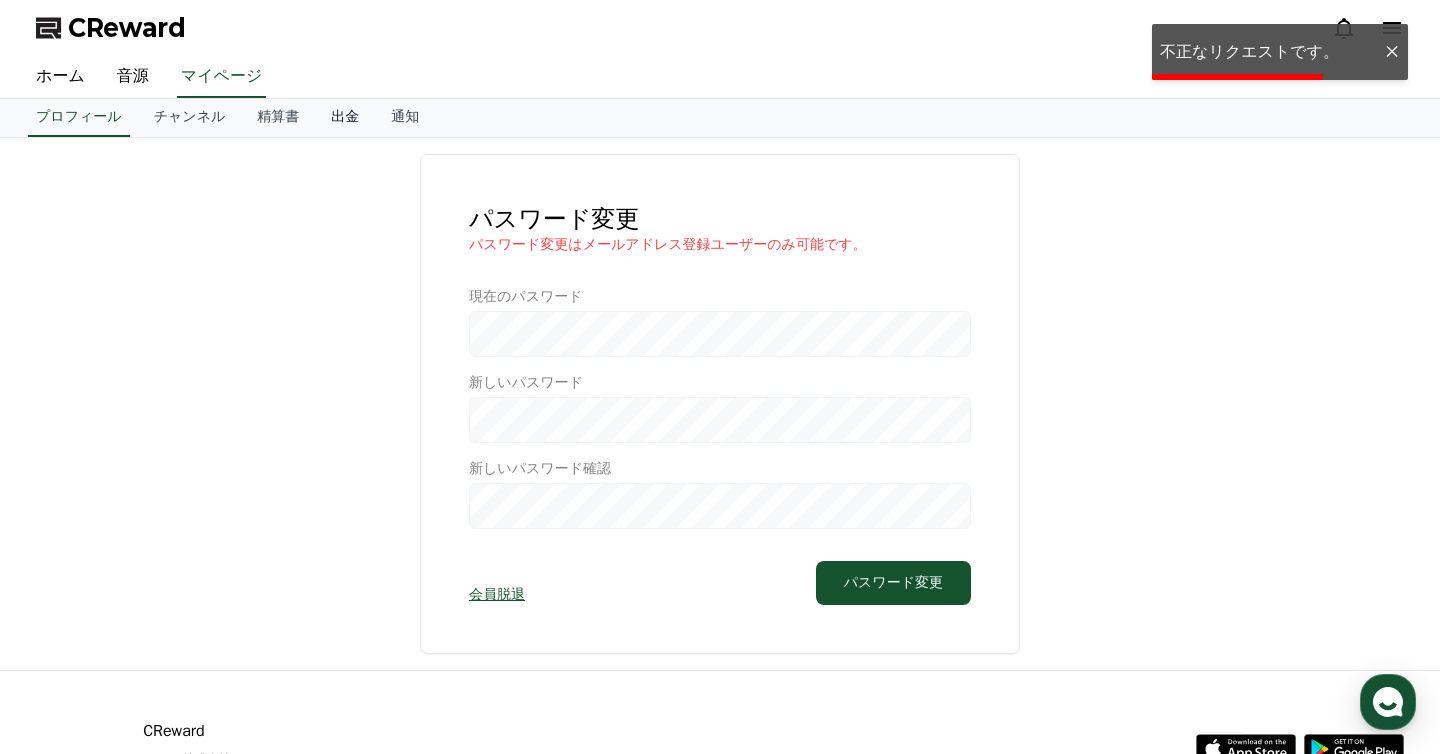 click on "出金" at bounding box center (345, 118) 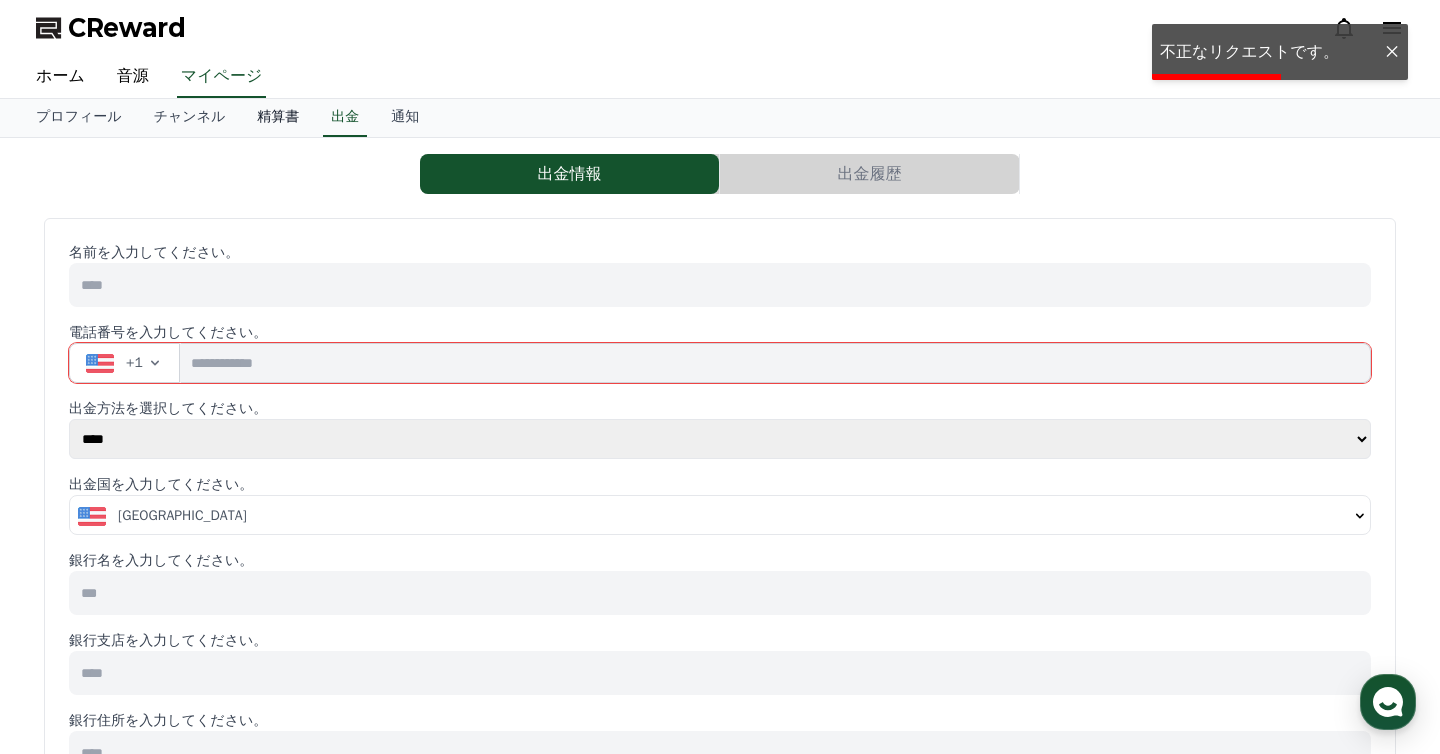 click on "精算書" at bounding box center (278, 118) 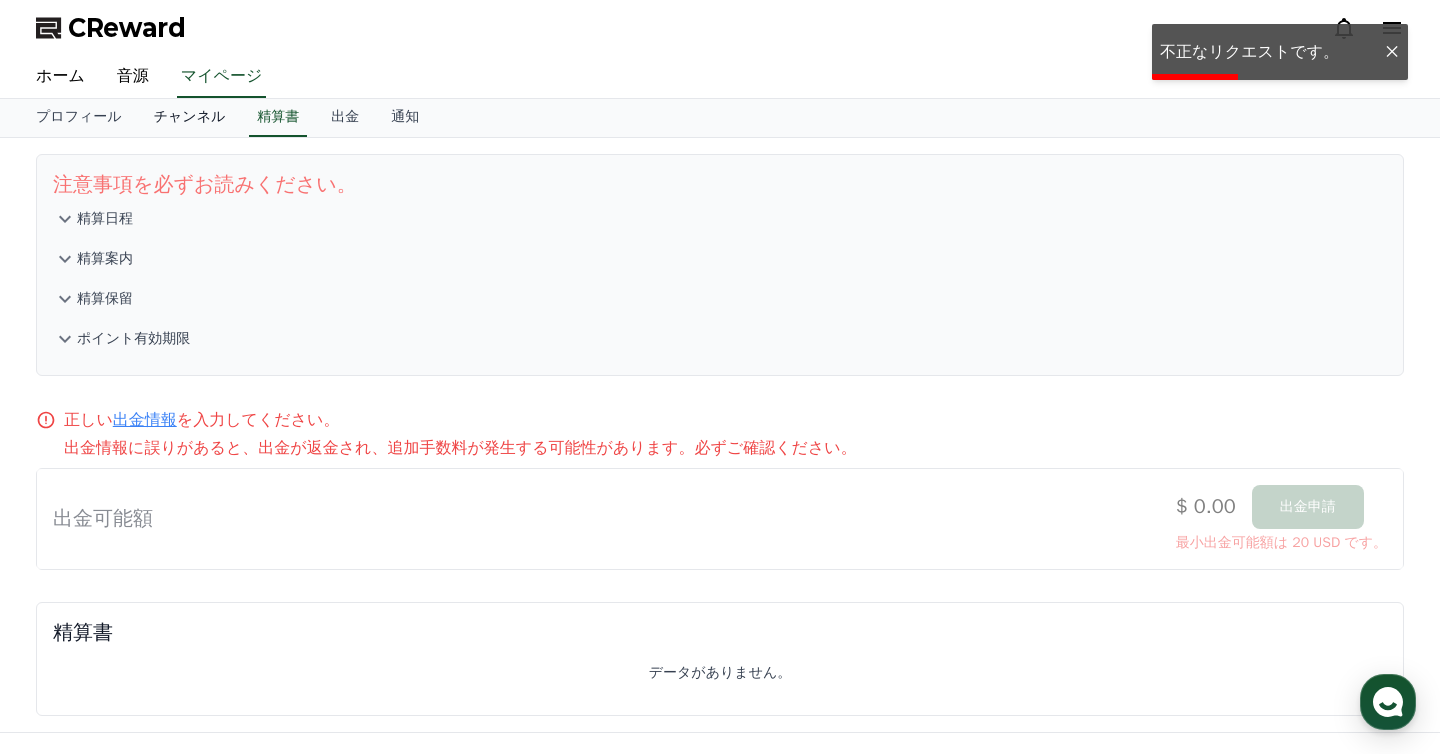 click on "チャンネル" at bounding box center [190, 118] 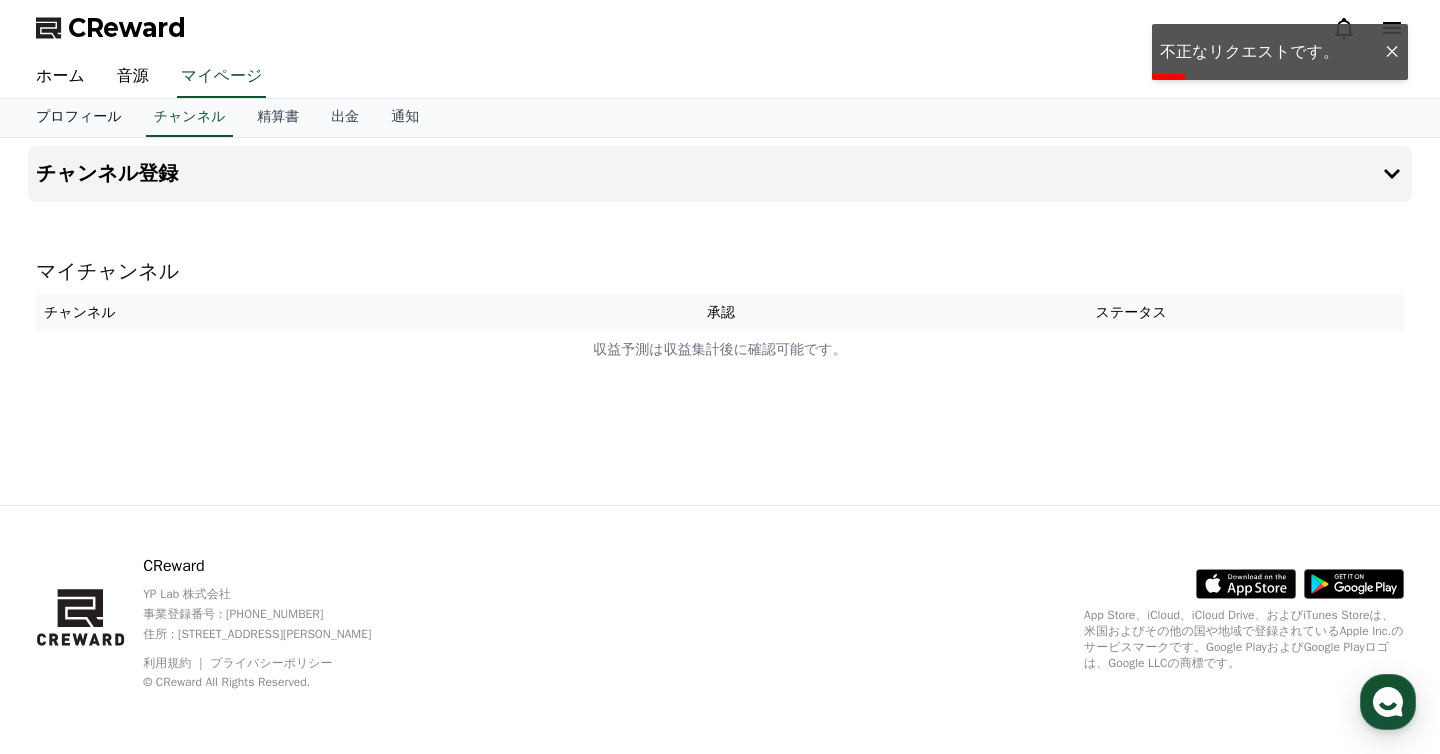 click on "プロフィール" at bounding box center [79, 118] 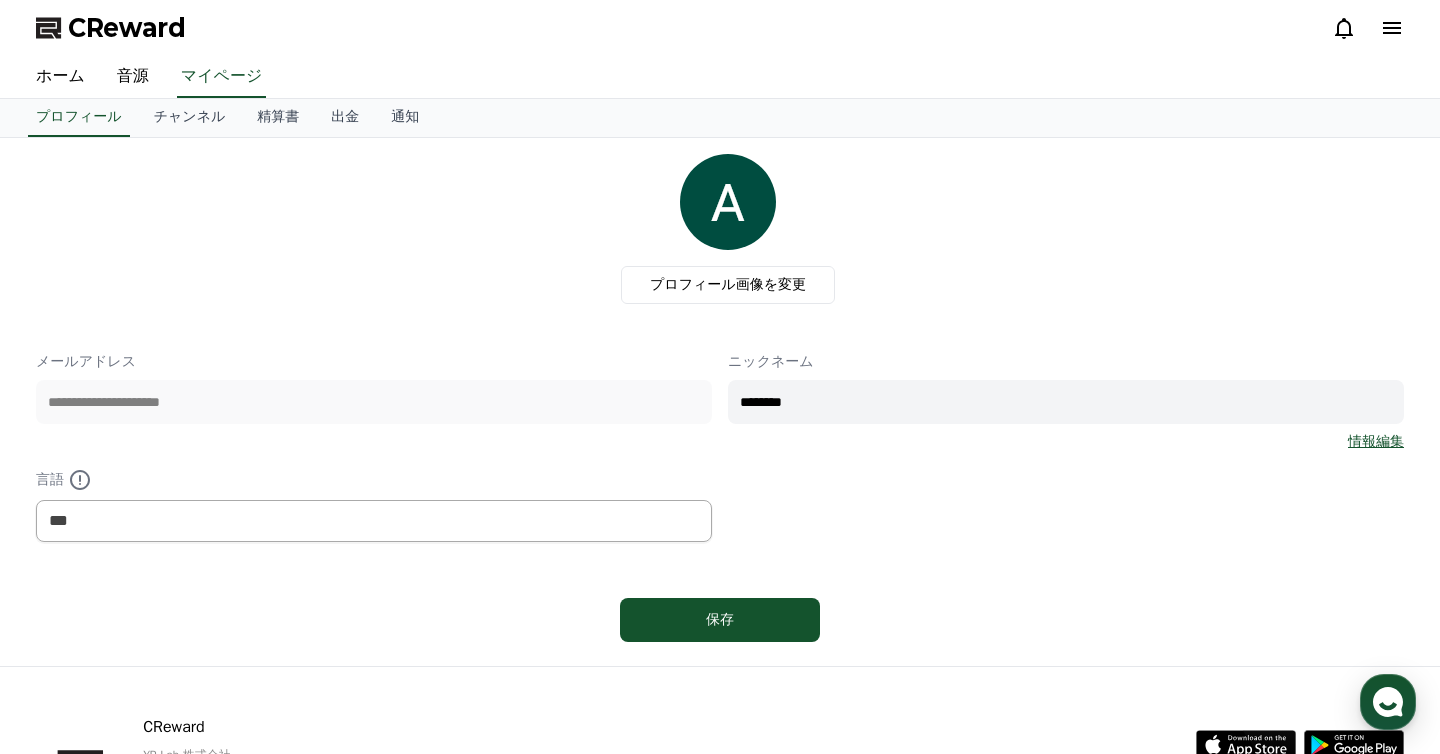 click on "プロフィール画像を変更" at bounding box center [728, 229] 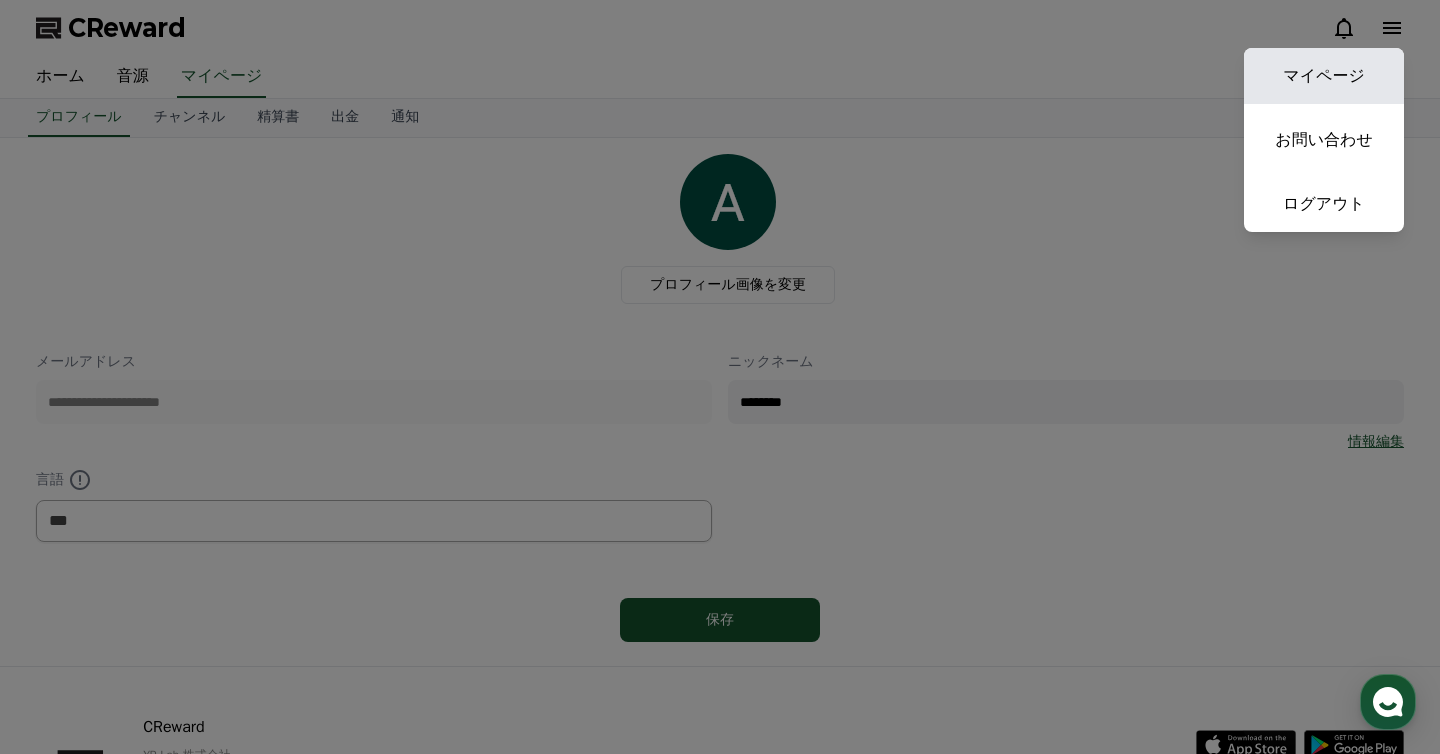 click on "マイページ" at bounding box center [1324, 76] 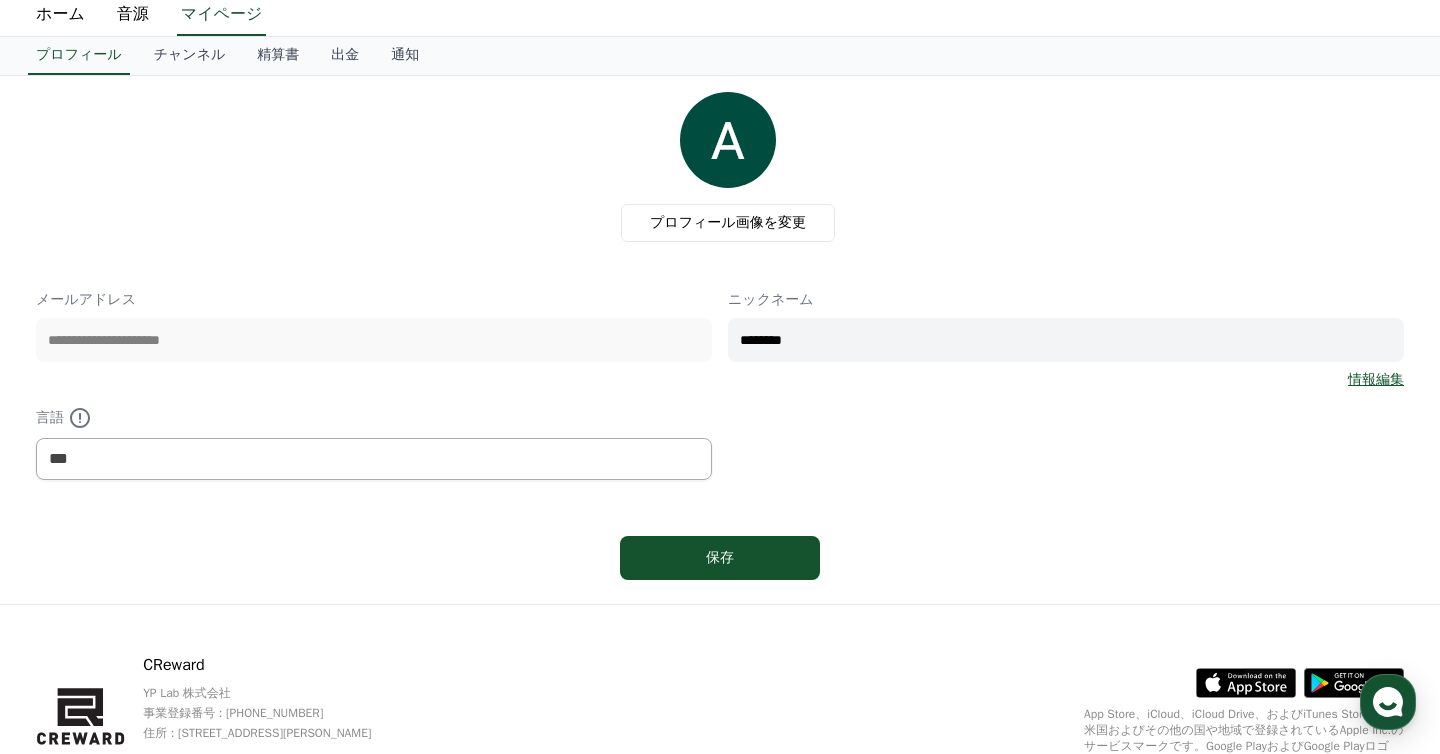 scroll, scrollTop: 0, scrollLeft: 0, axis: both 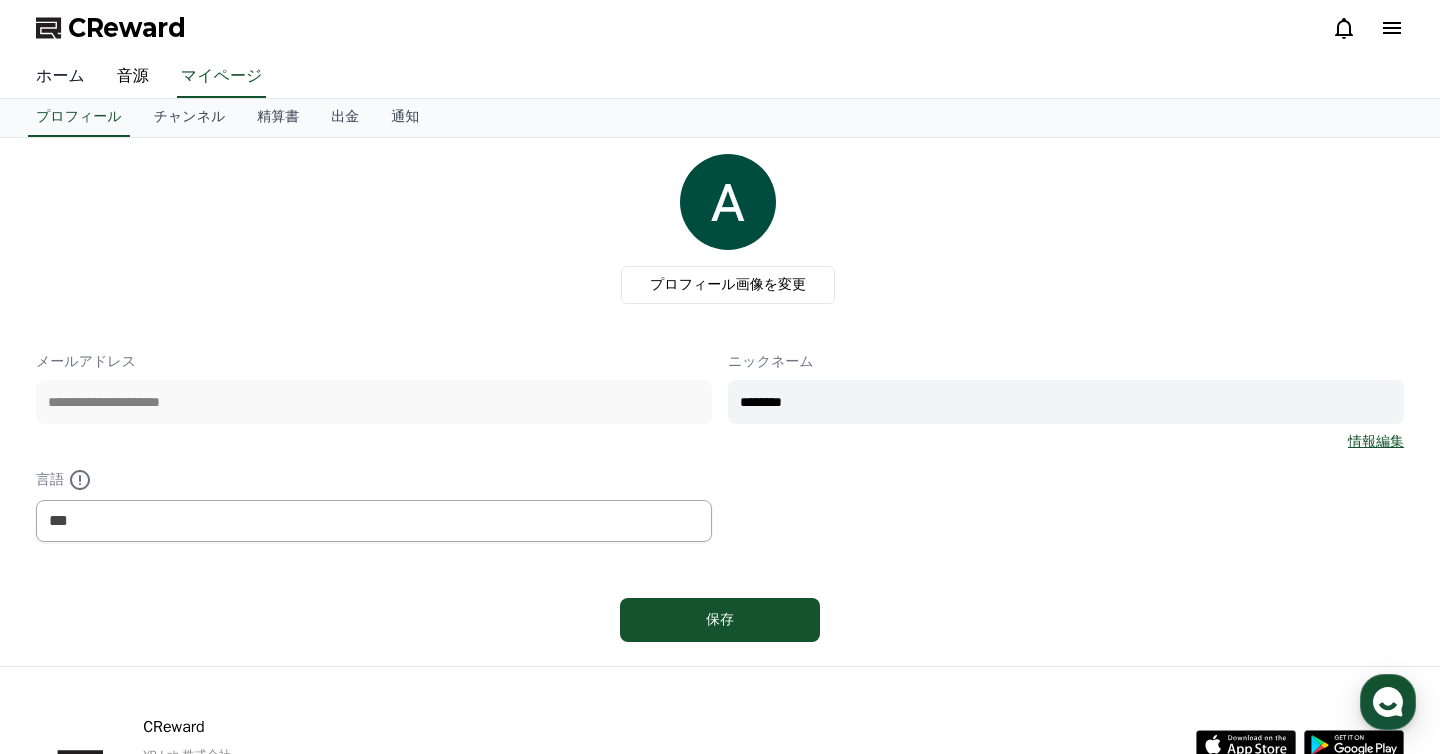 click on "ホーム" at bounding box center (60, 77) 